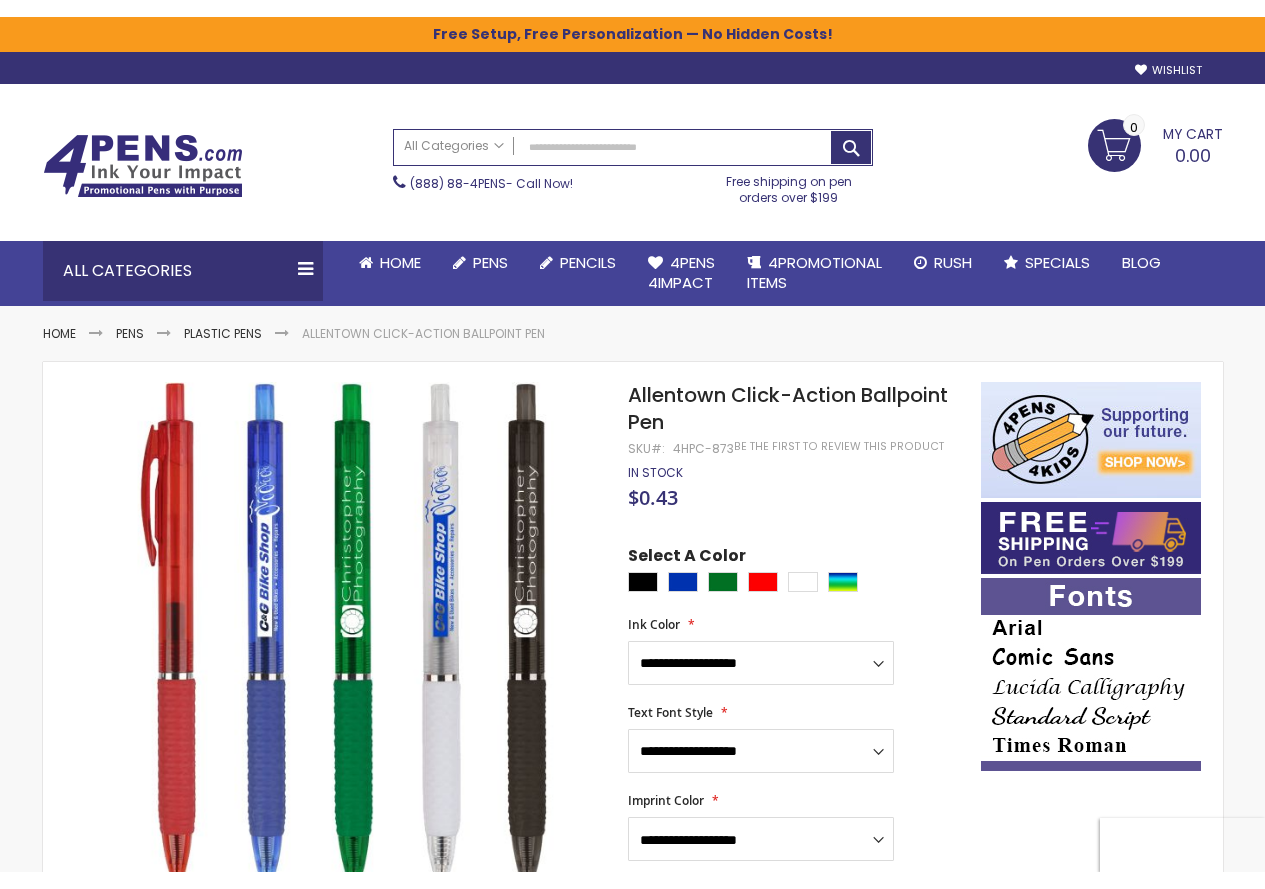 scroll, scrollTop: 0, scrollLeft: 0, axis: both 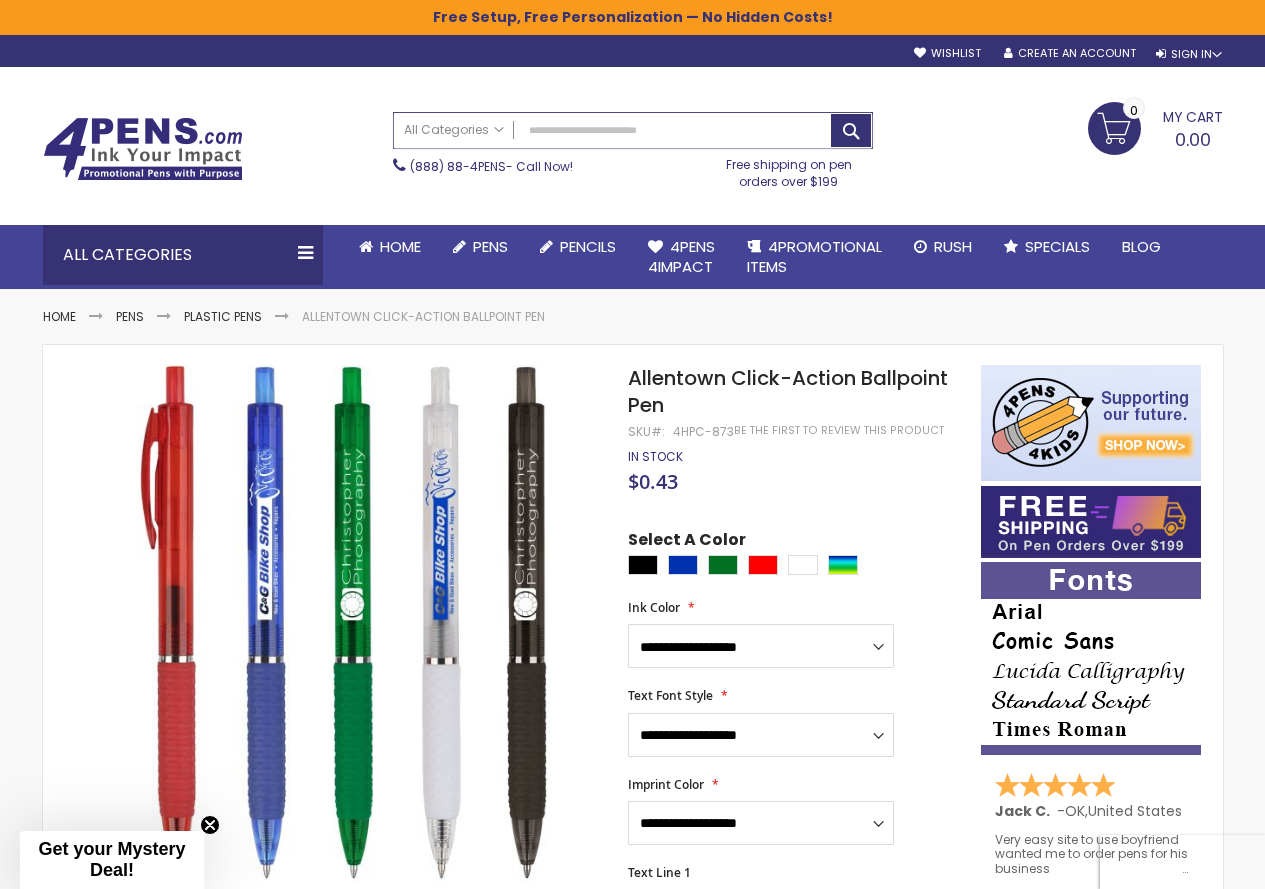click on "Search" at bounding box center [633, 130] 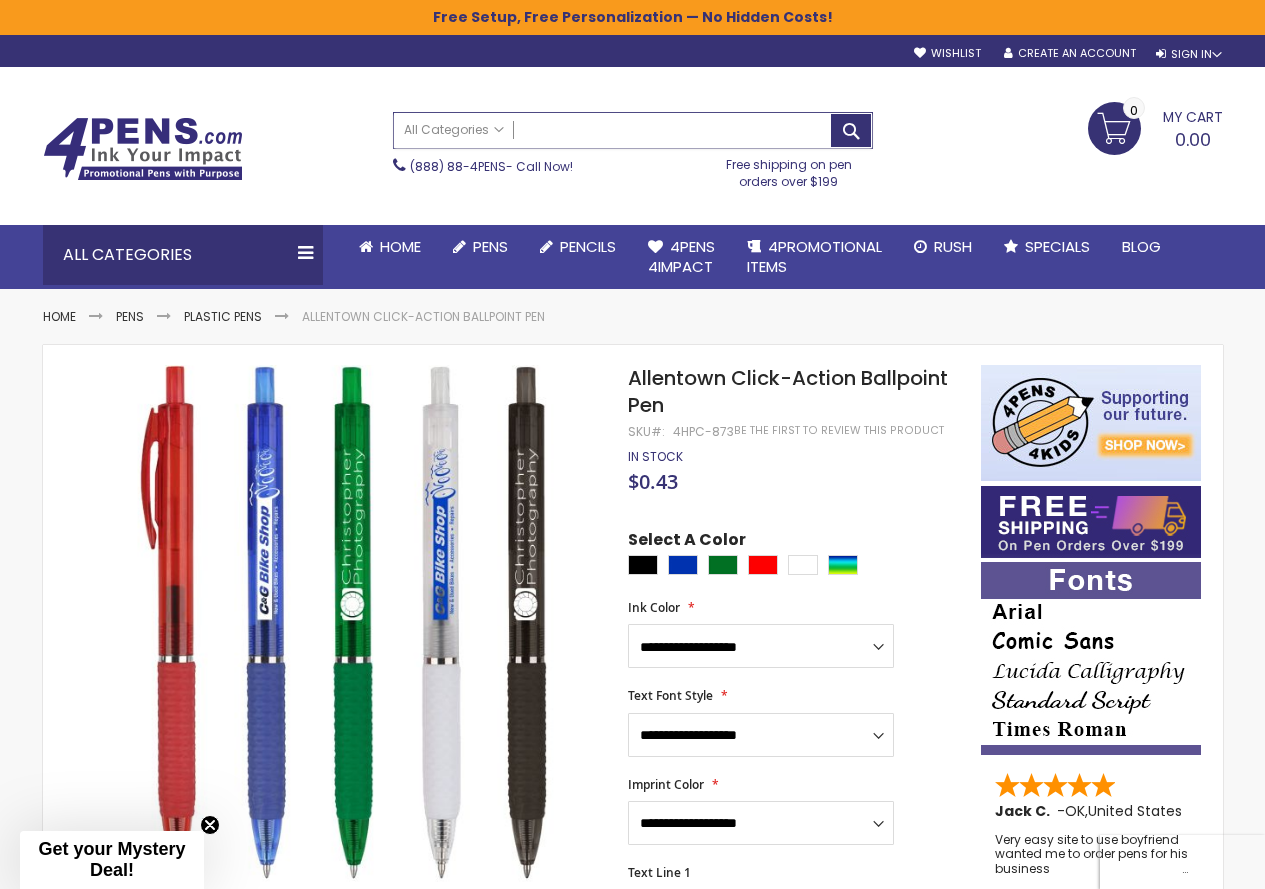 paste on "**********" 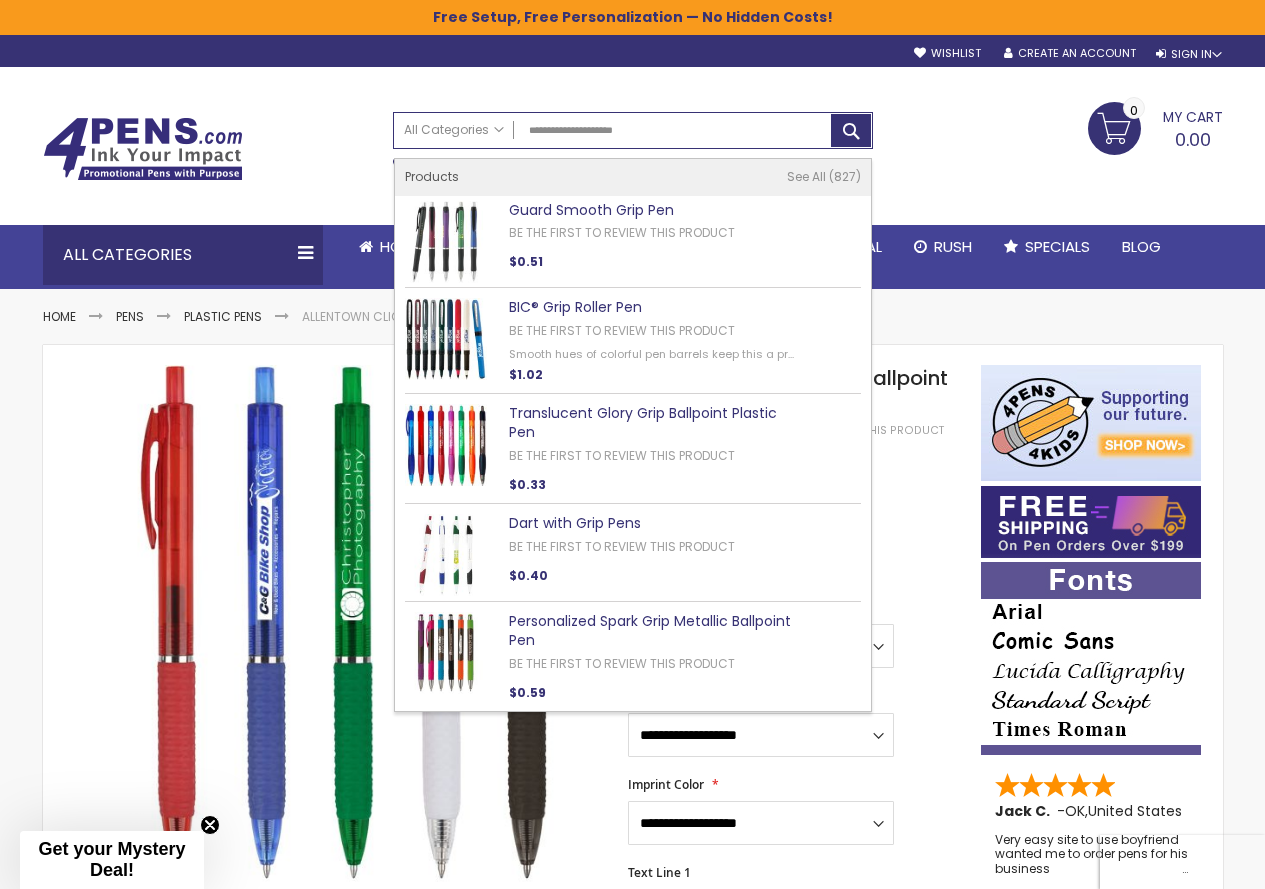drag, startPoint x: 603, startPoint y: 215, endPoint x: 646, endPoint y: 263, distance: 64.44377 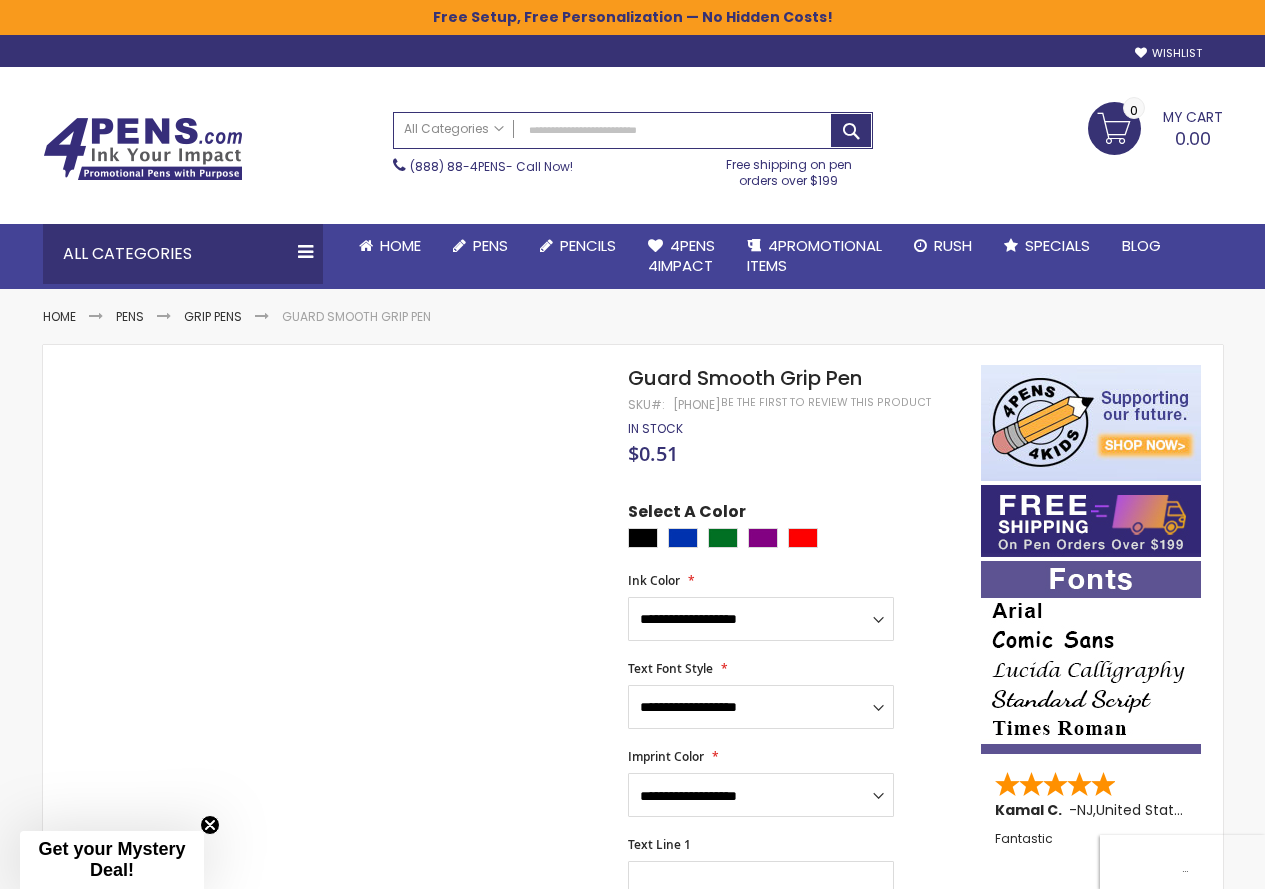 scroll, scrollTop: 0, scrollLeft: 0, axis: both 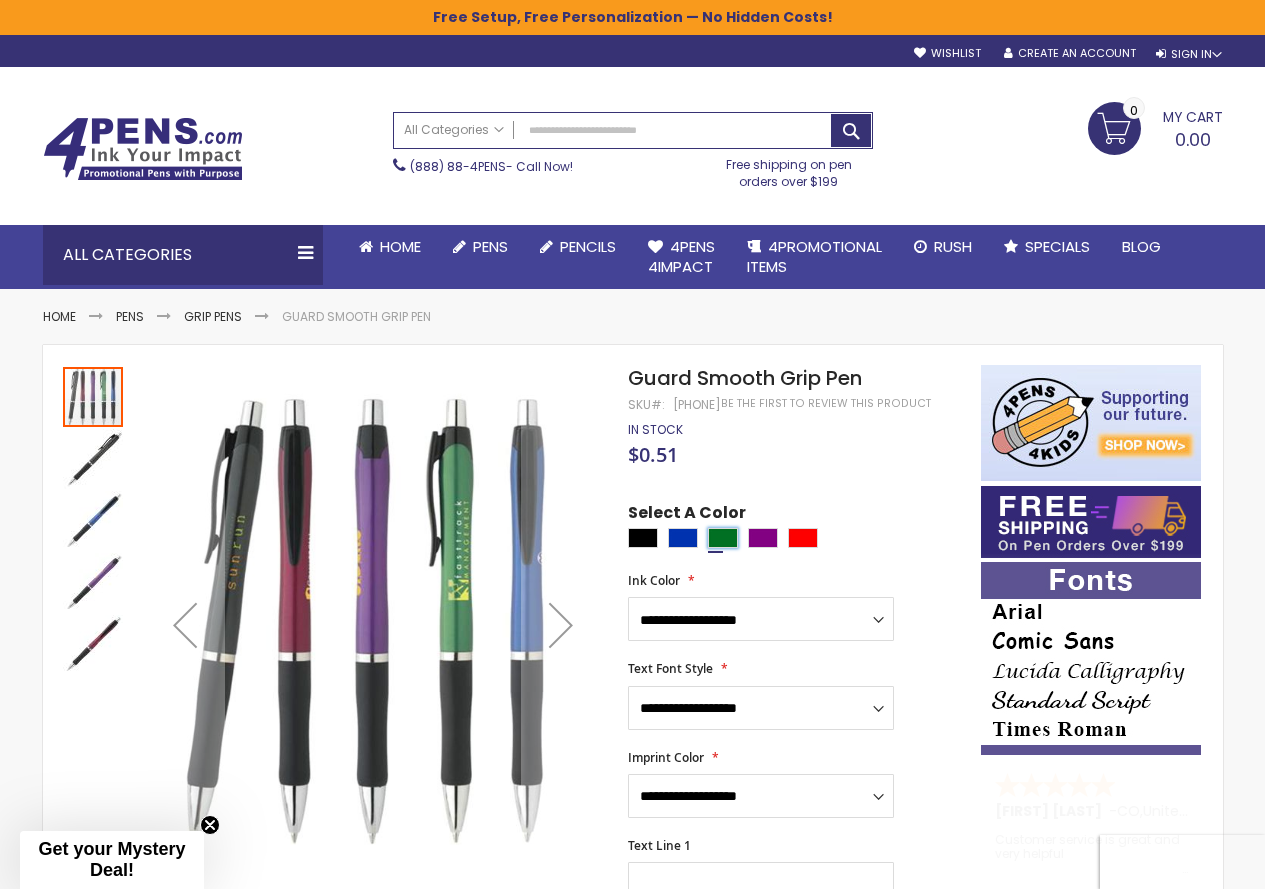 click at bounding box center (723, 538) 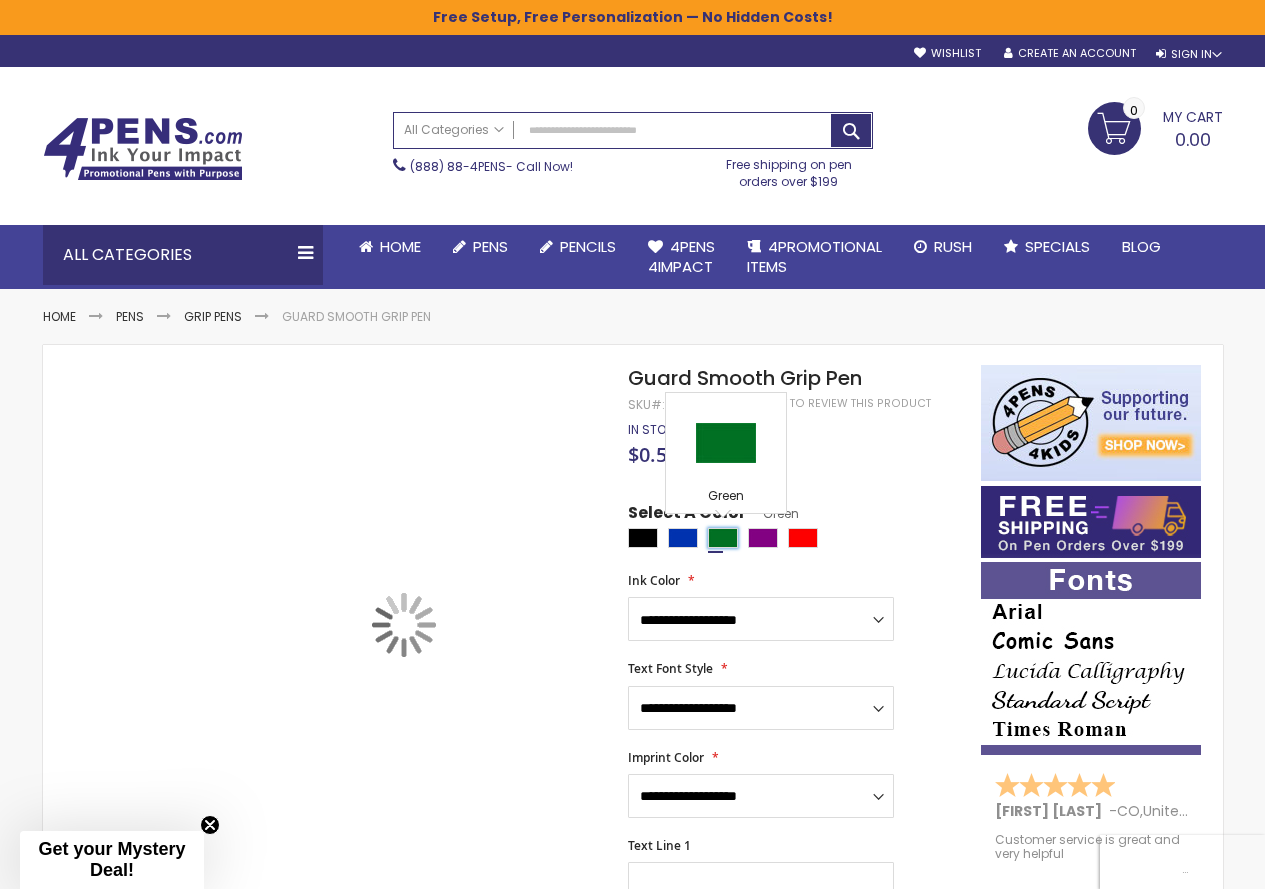 type on "****" 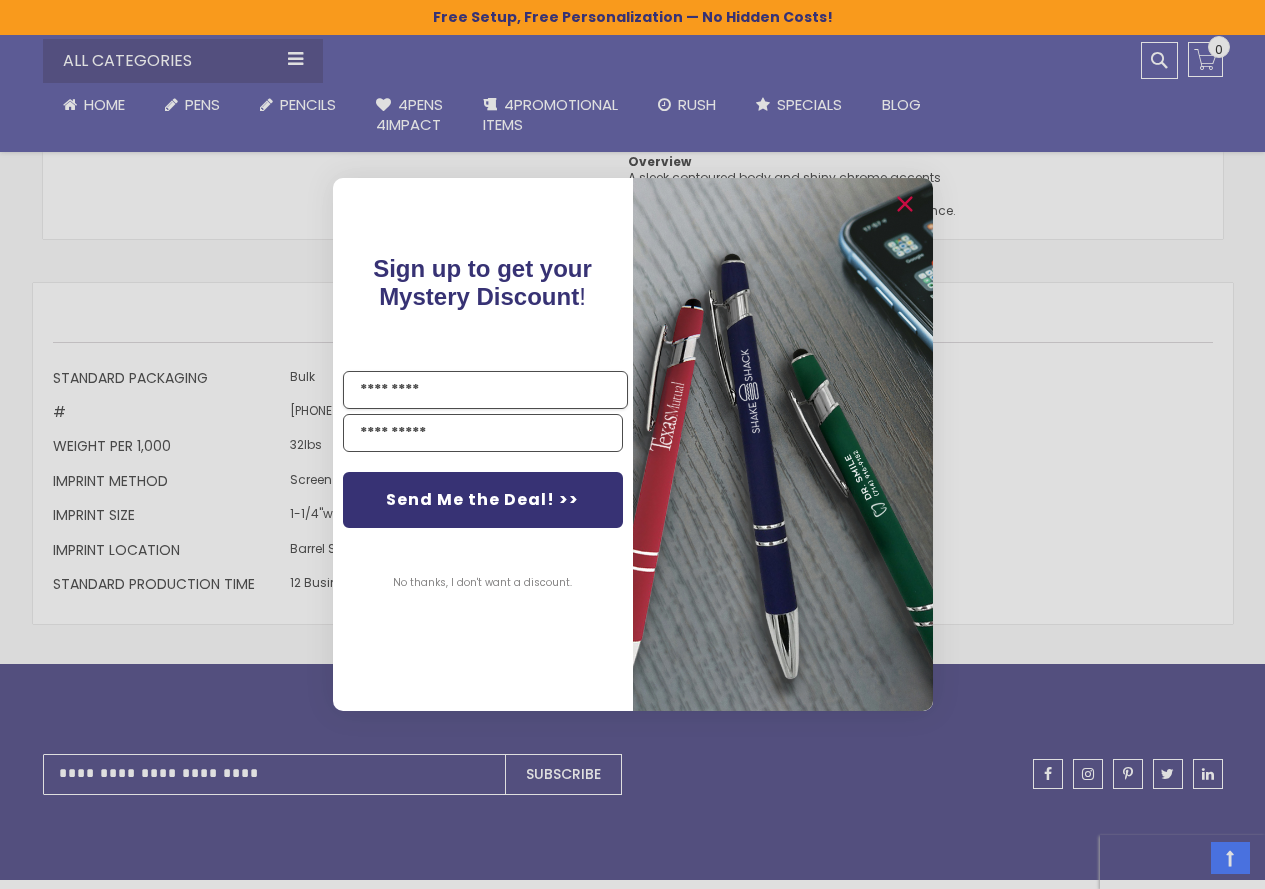 scroll, scrollTop: 1800, scrollLeft: 0, axis: vertical 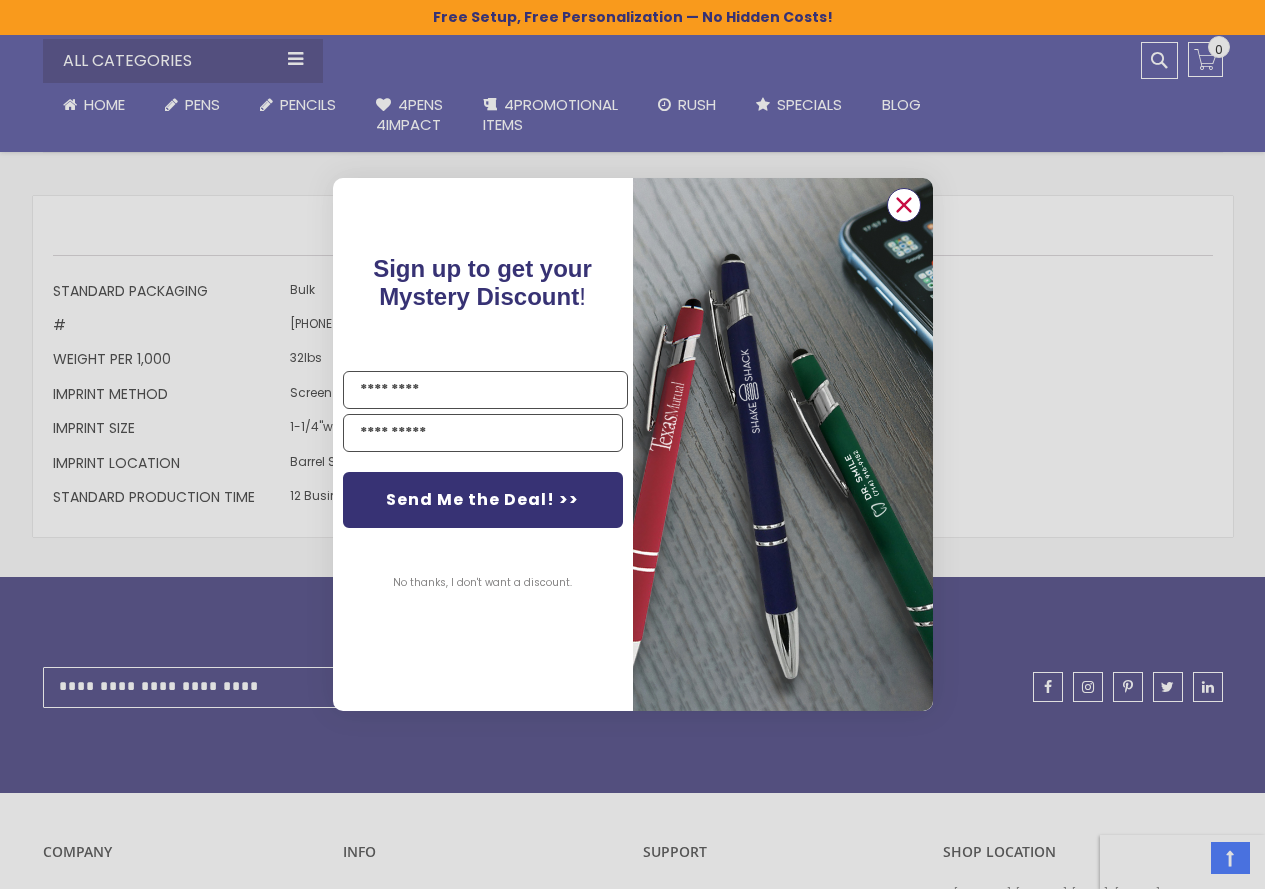 click on "Close dialog" 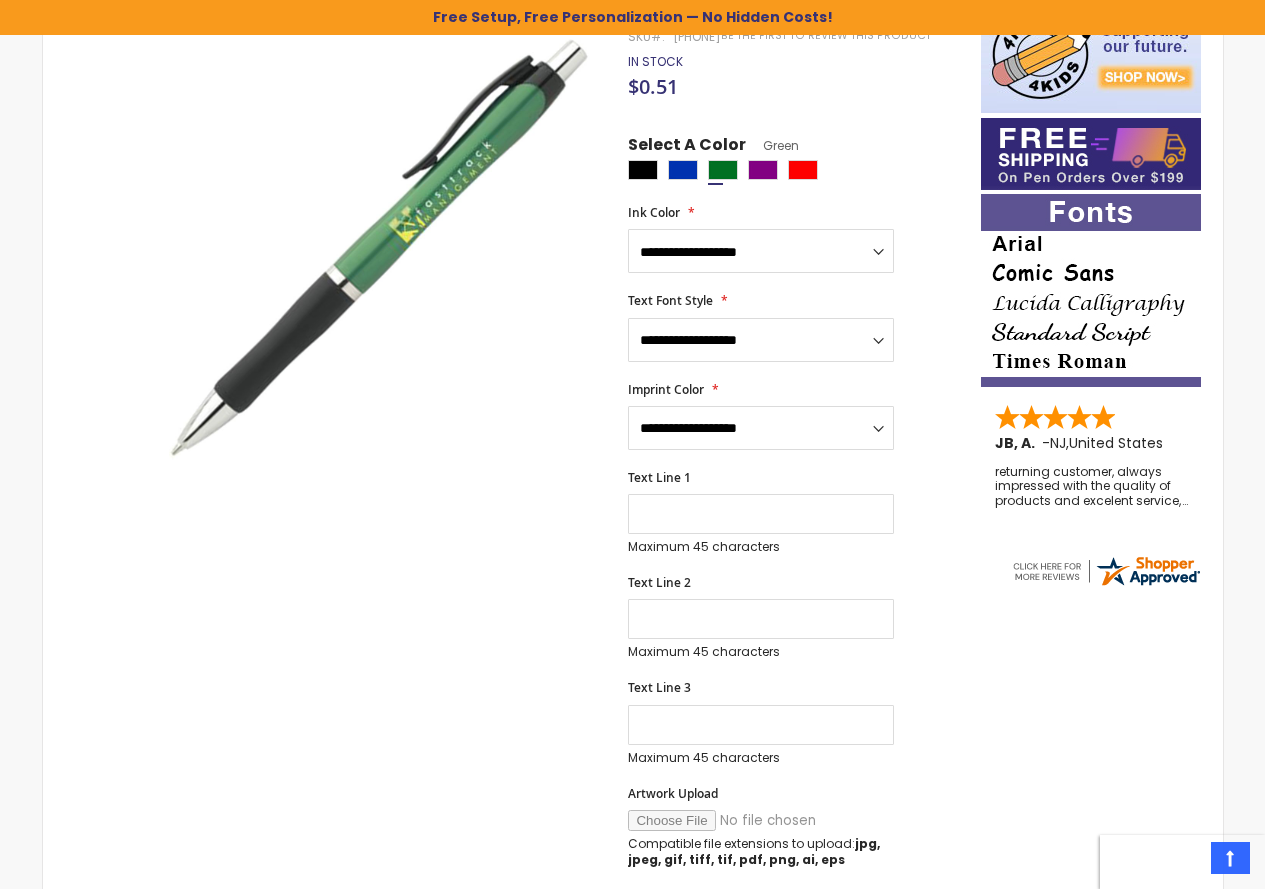 scroll, scrollTop: 0, scrollLeft: 0, axis: both 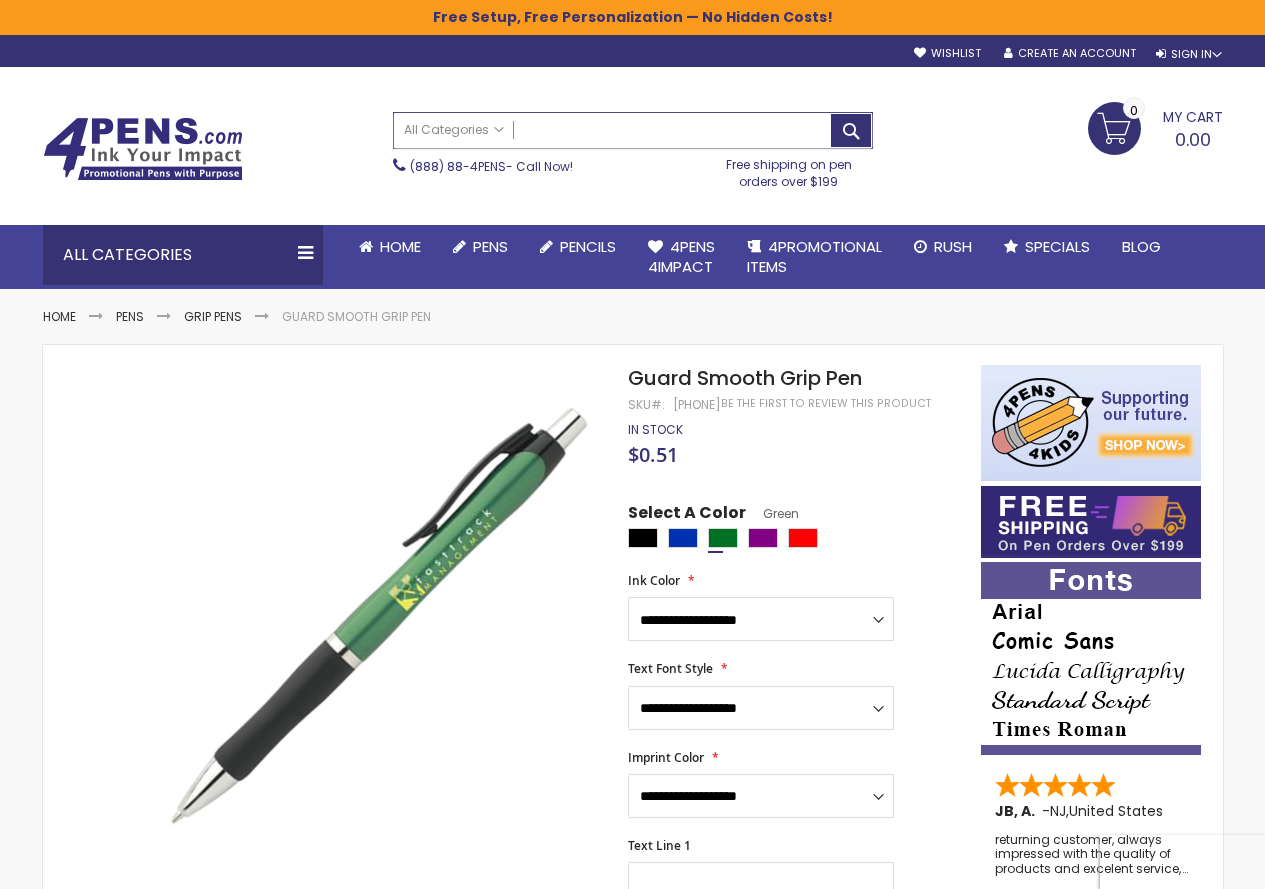 click on "Search" at bounding box center (633, 130) 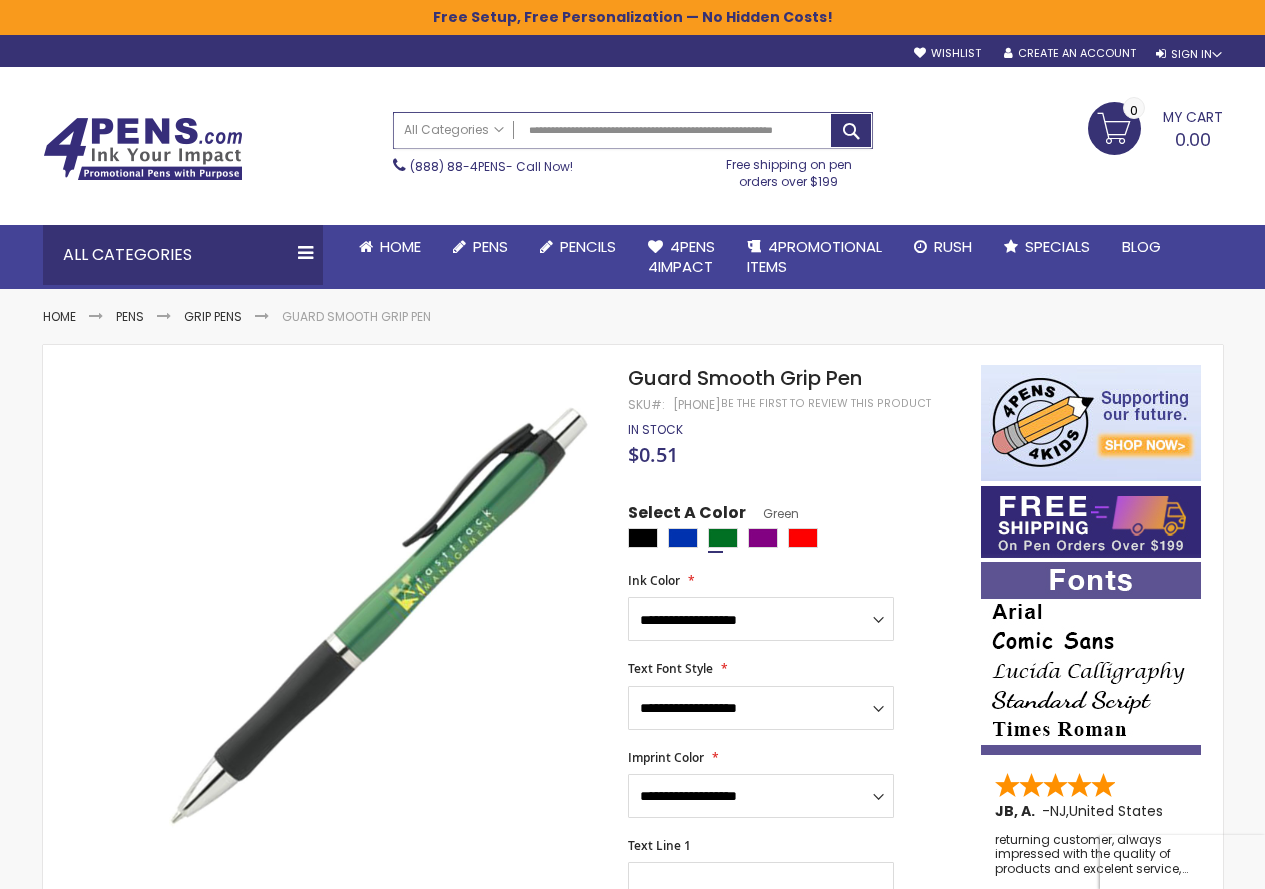 scroll, scrollTop: 0, scrollLeft: 20, axis: horizontal 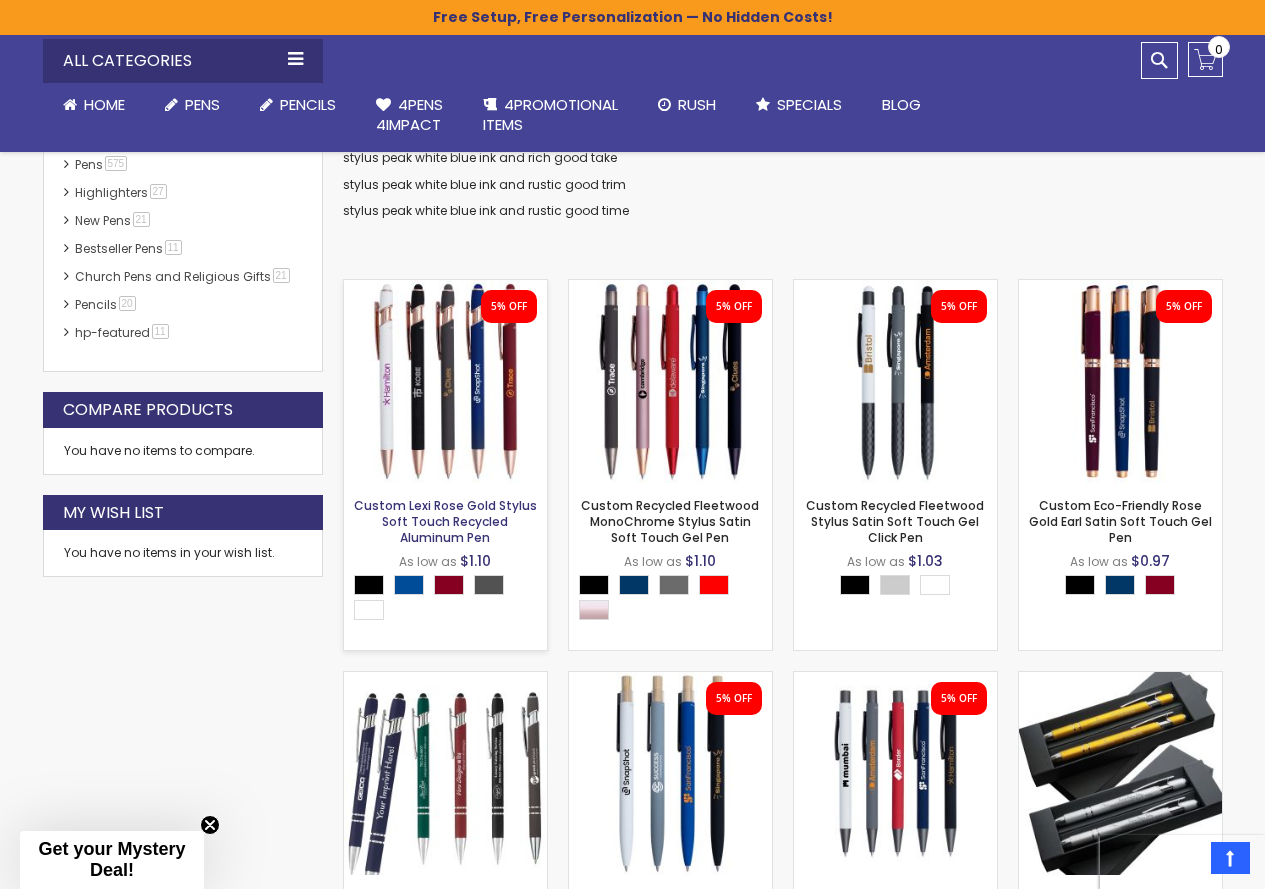 click on "Custom Lexi Rose Gold Stylus Soft Touch Recycled Aluminum Pen" at bounding box center [445, 521] 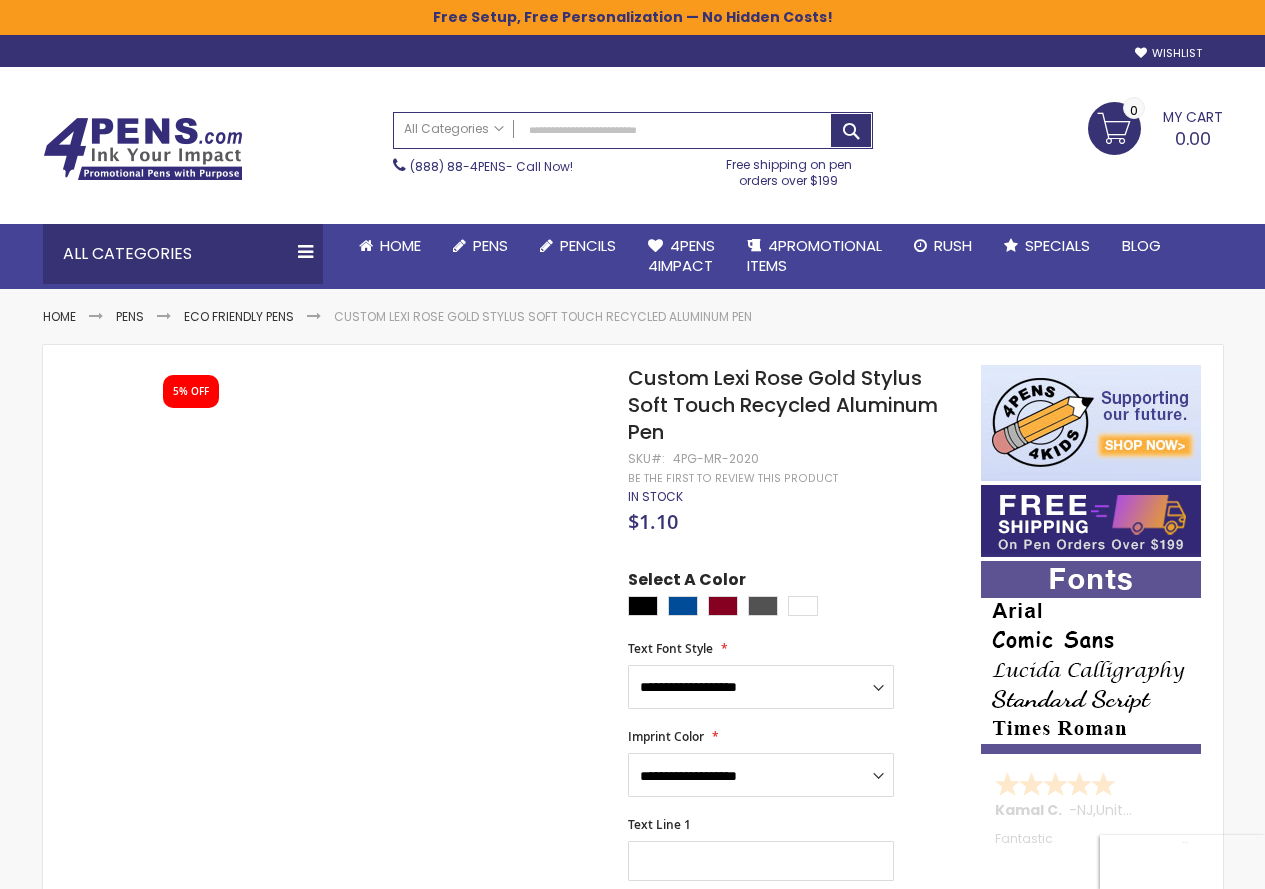 scroll, scrollTop: 0, scrollLeft: 0, axis: both 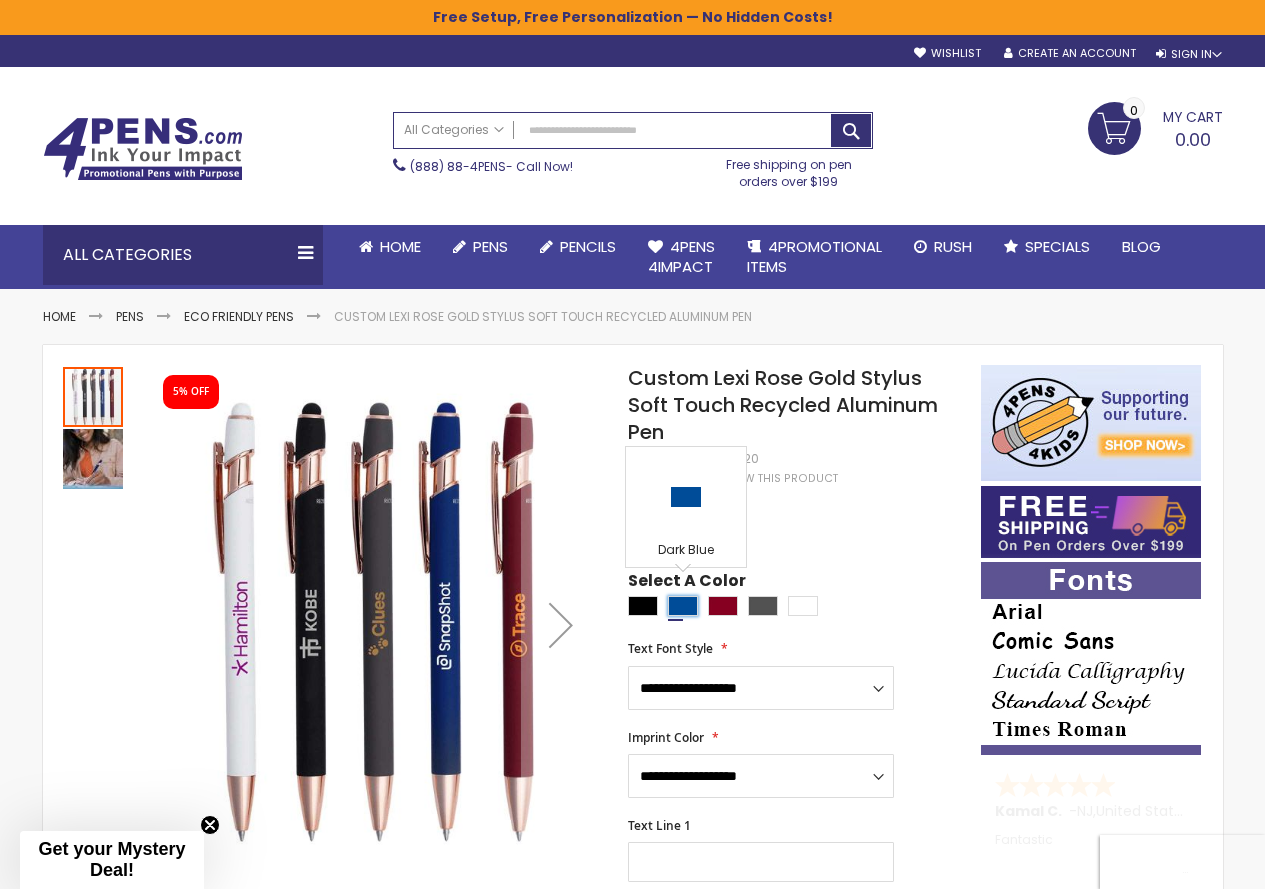 click at bounding box center [683, 606] 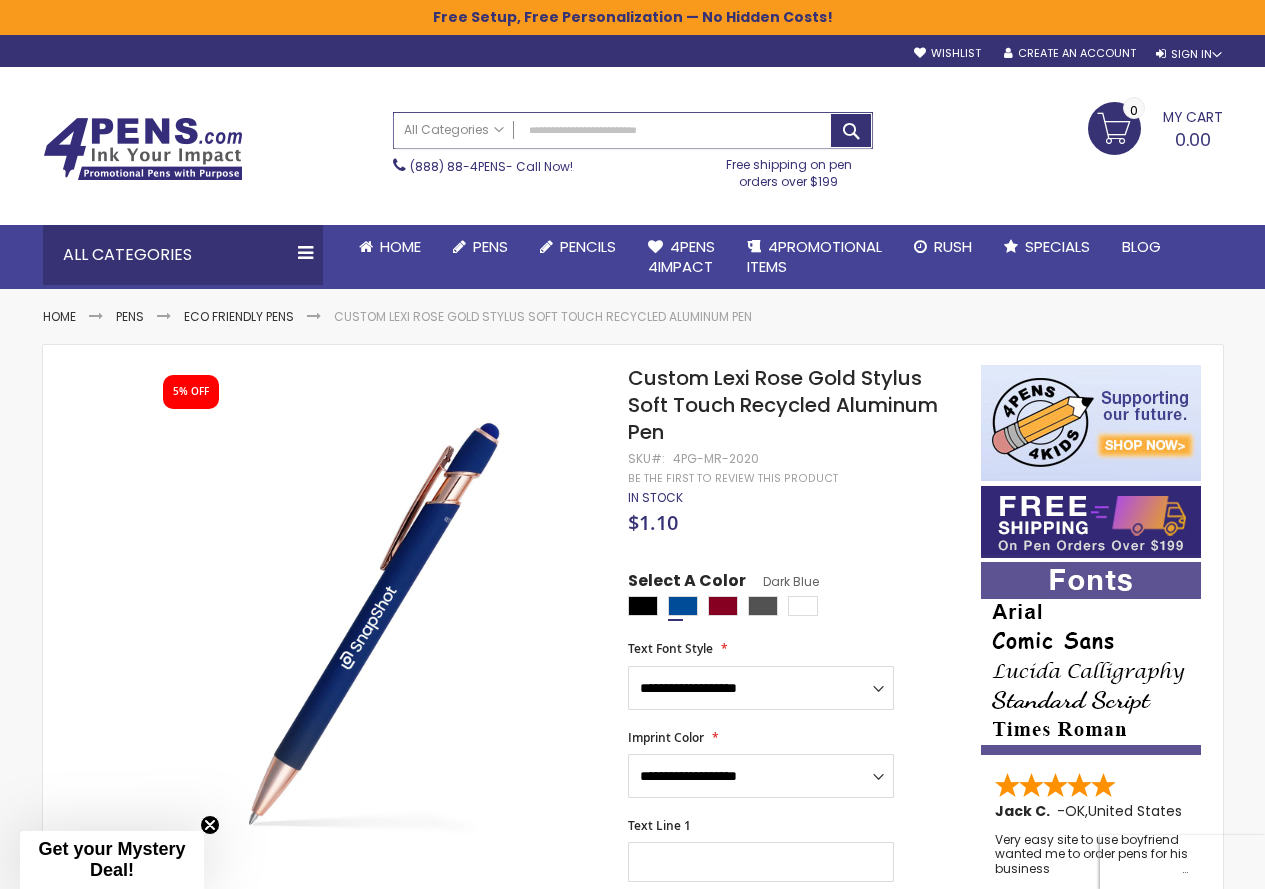 click on "Search" at bounding box center (633, 130) 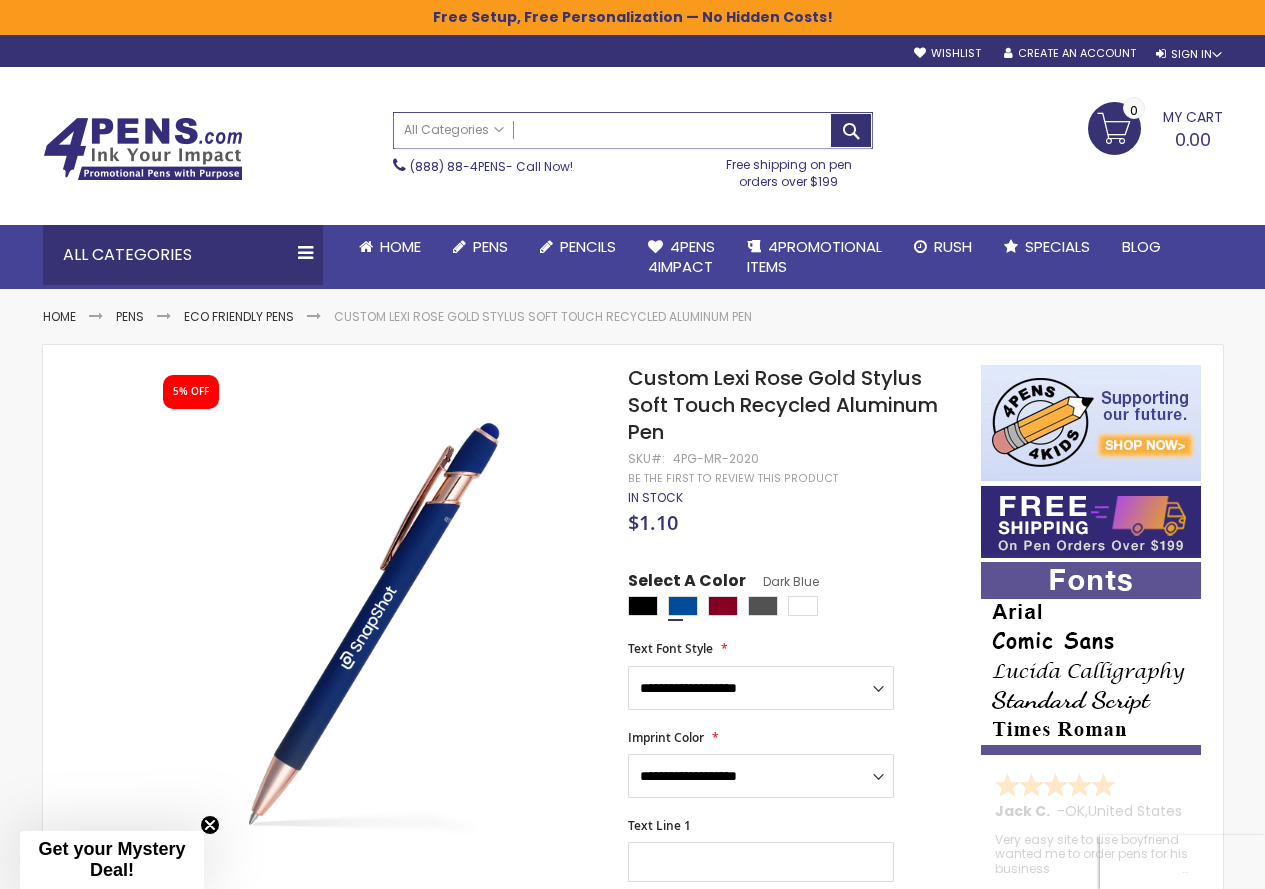paste on "**********" 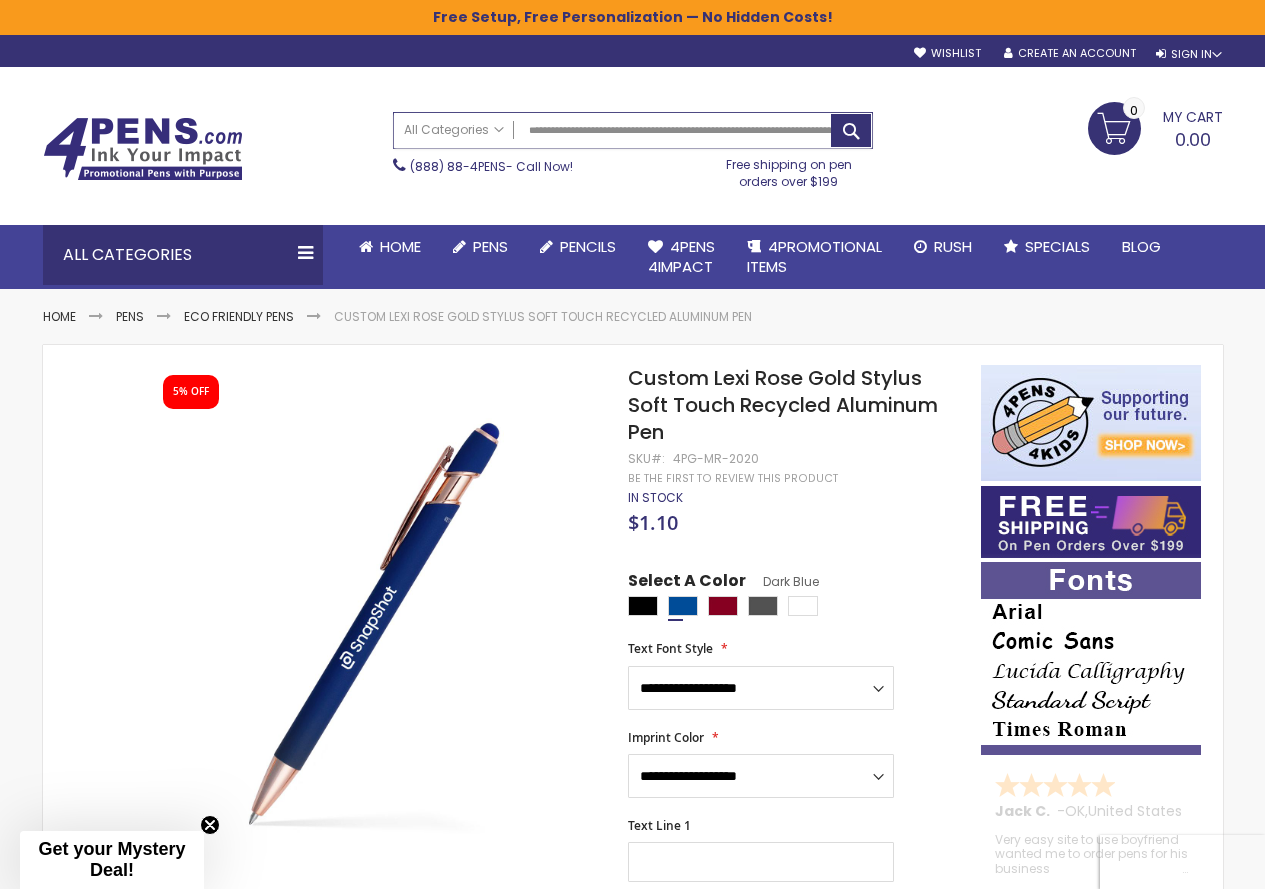 scroll, scrollTop: 0, scrollLeft: 101, axis: horizontal 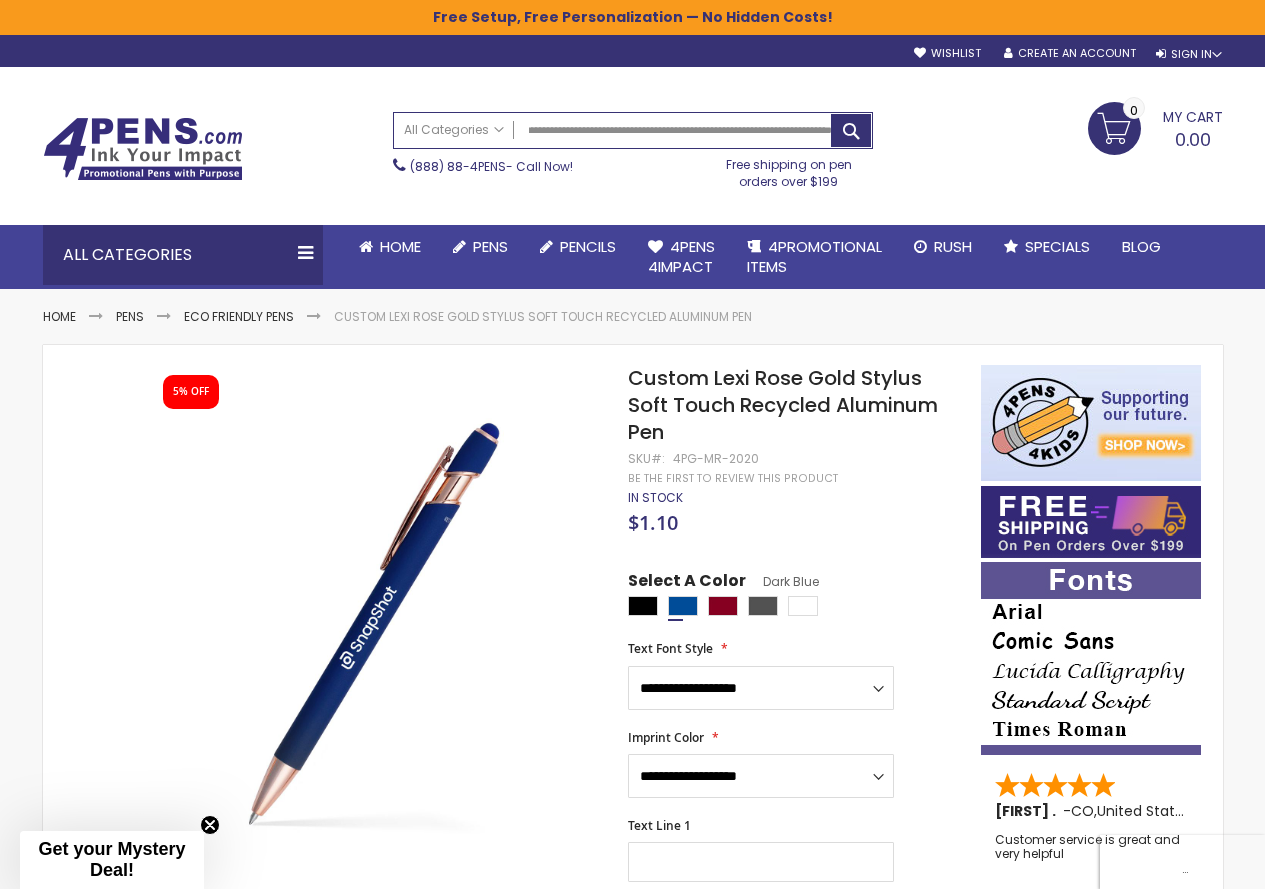 type on "**********" 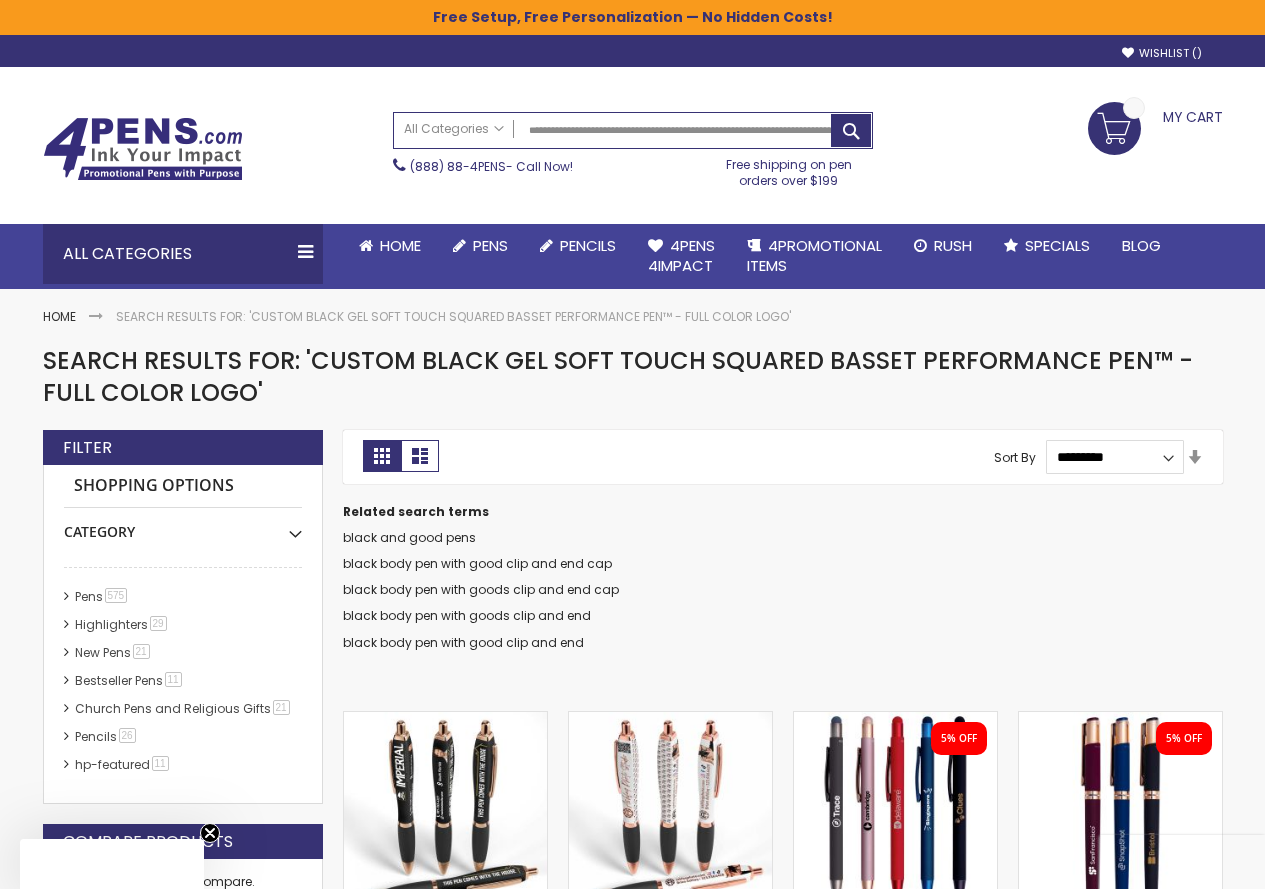 scroll, scrollTop: 0, scrollLeft: 0, axis: both 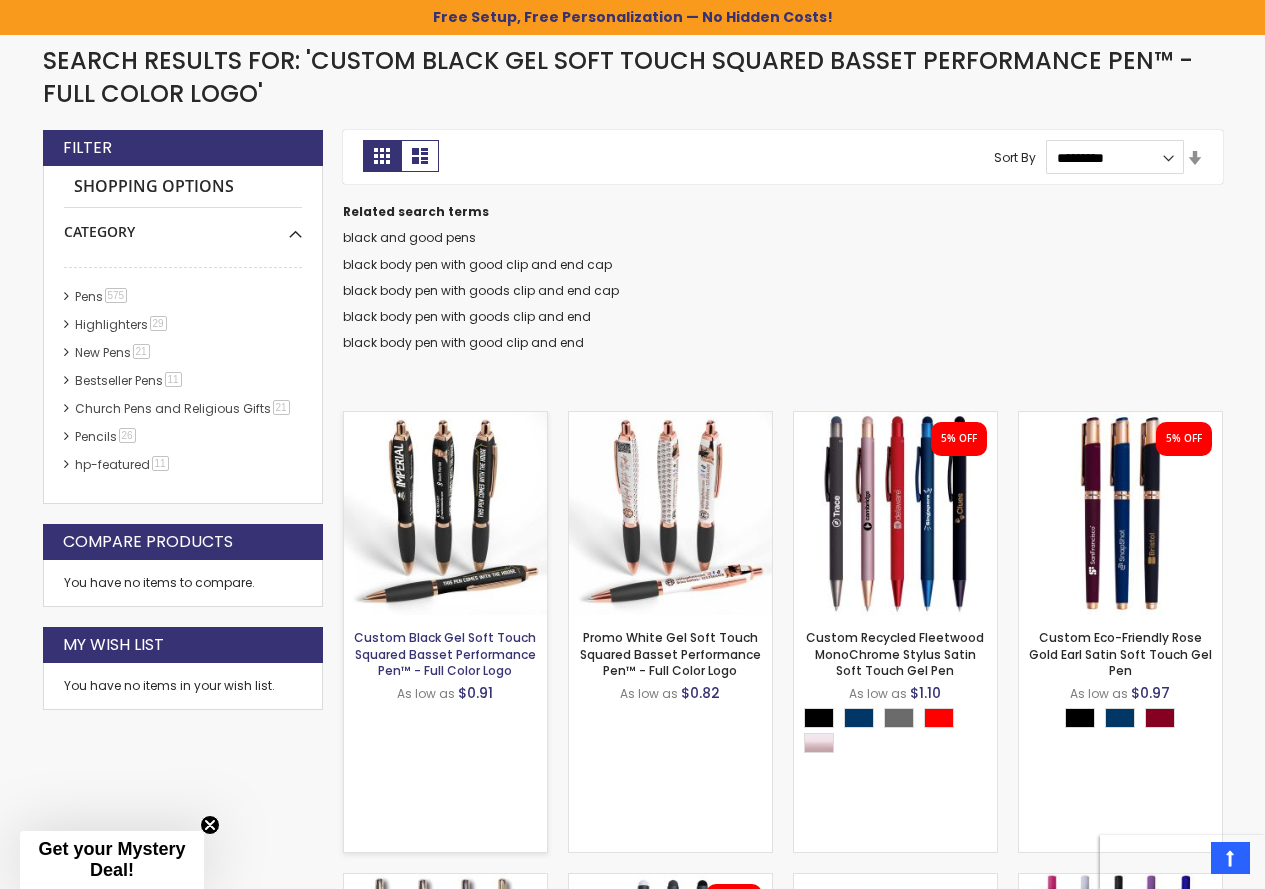 click on "Custom Black Gel Soft Touch Squared Basset Performance Pen™ - Full Color Logo" at bounding box center [445, 653] 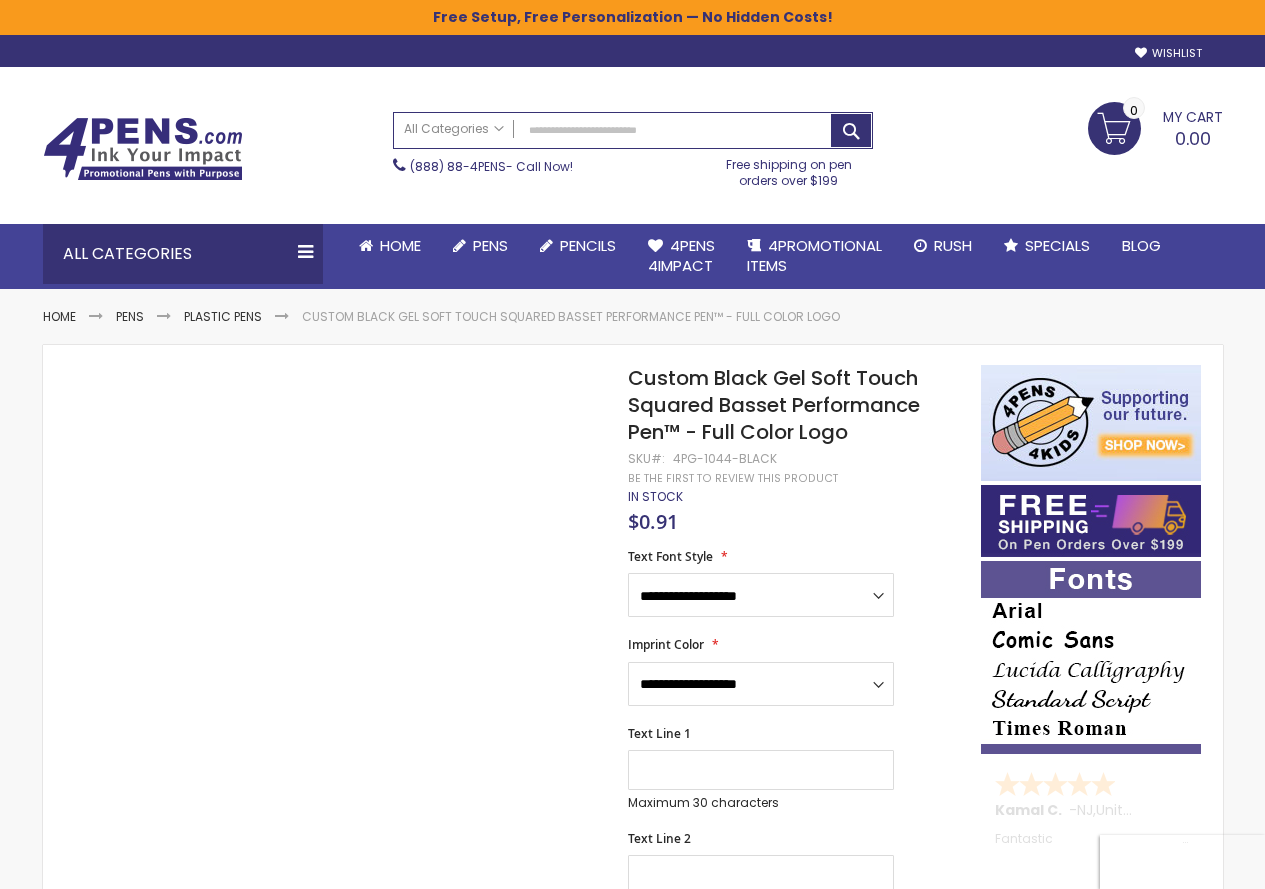 scroll, scrollTop: 0, scrollLeft: 0, axis: both 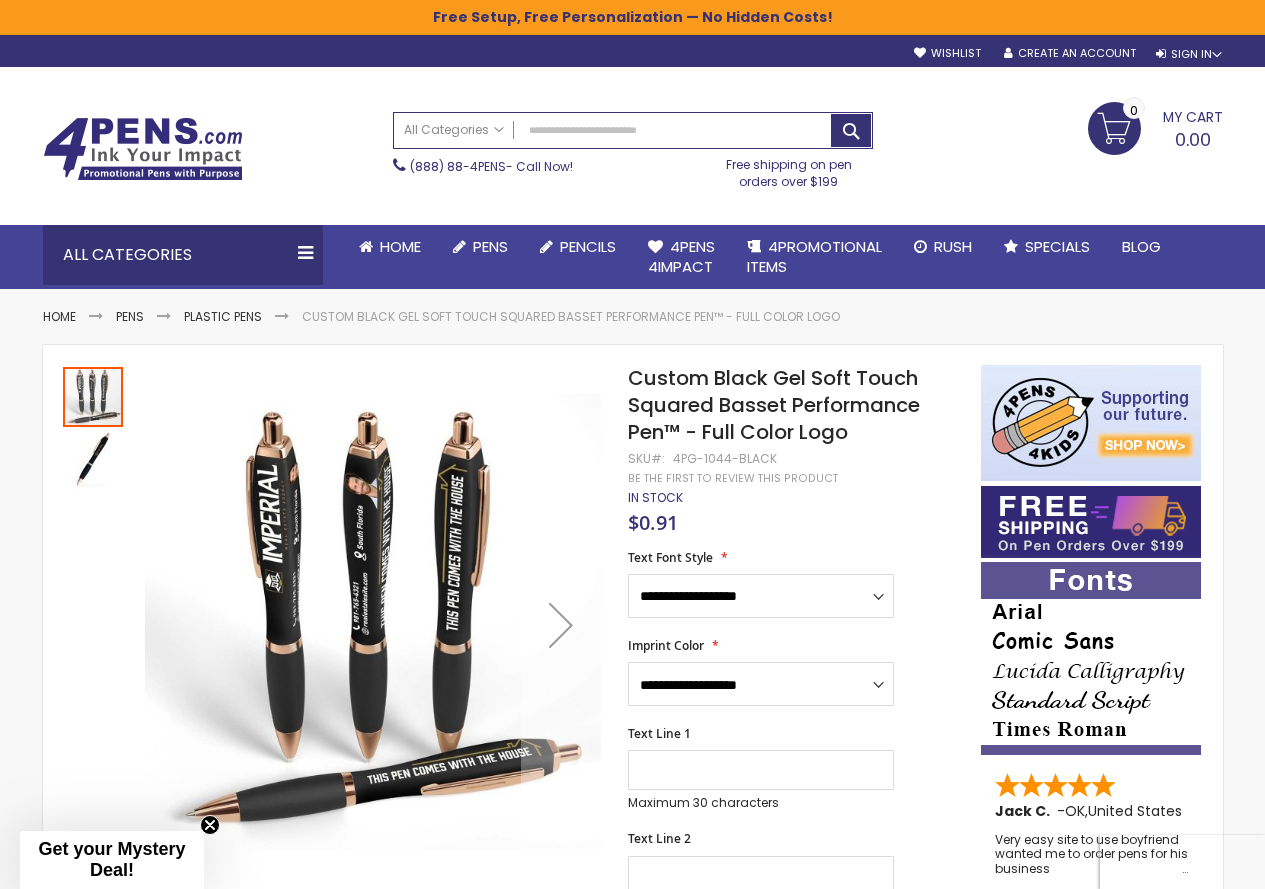click at bounding box center [93, 459] 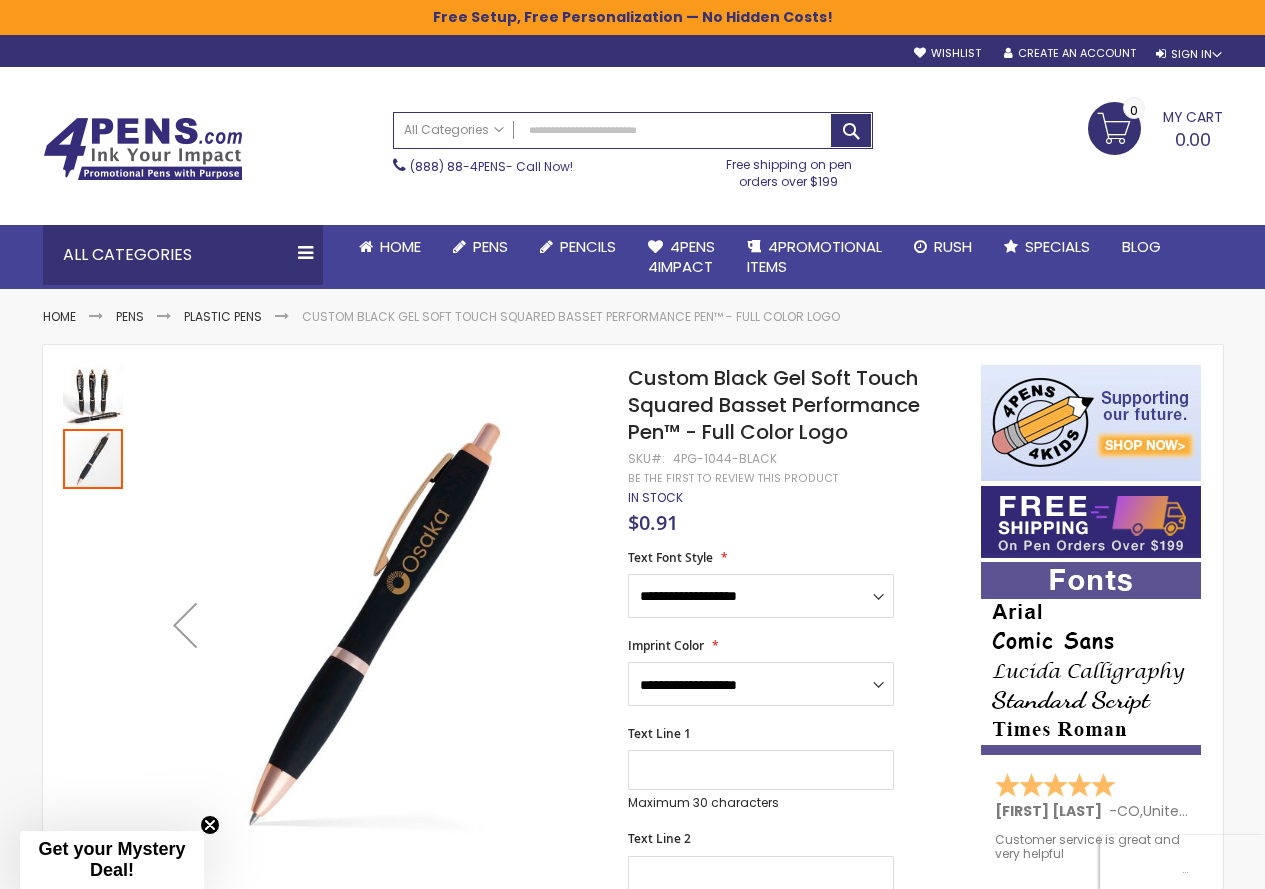 click at bounding box center (93, 397) 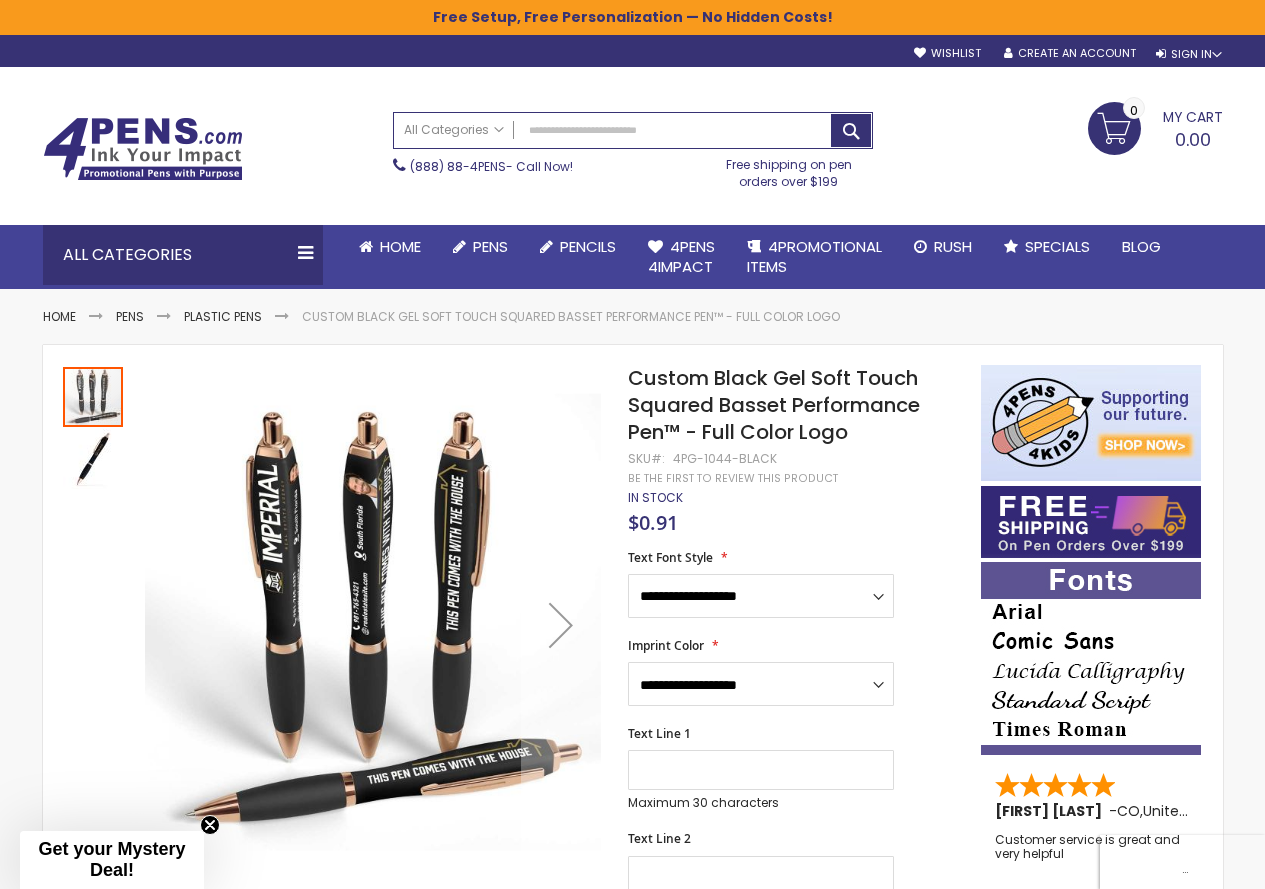 click at bounding box center [93, 459] 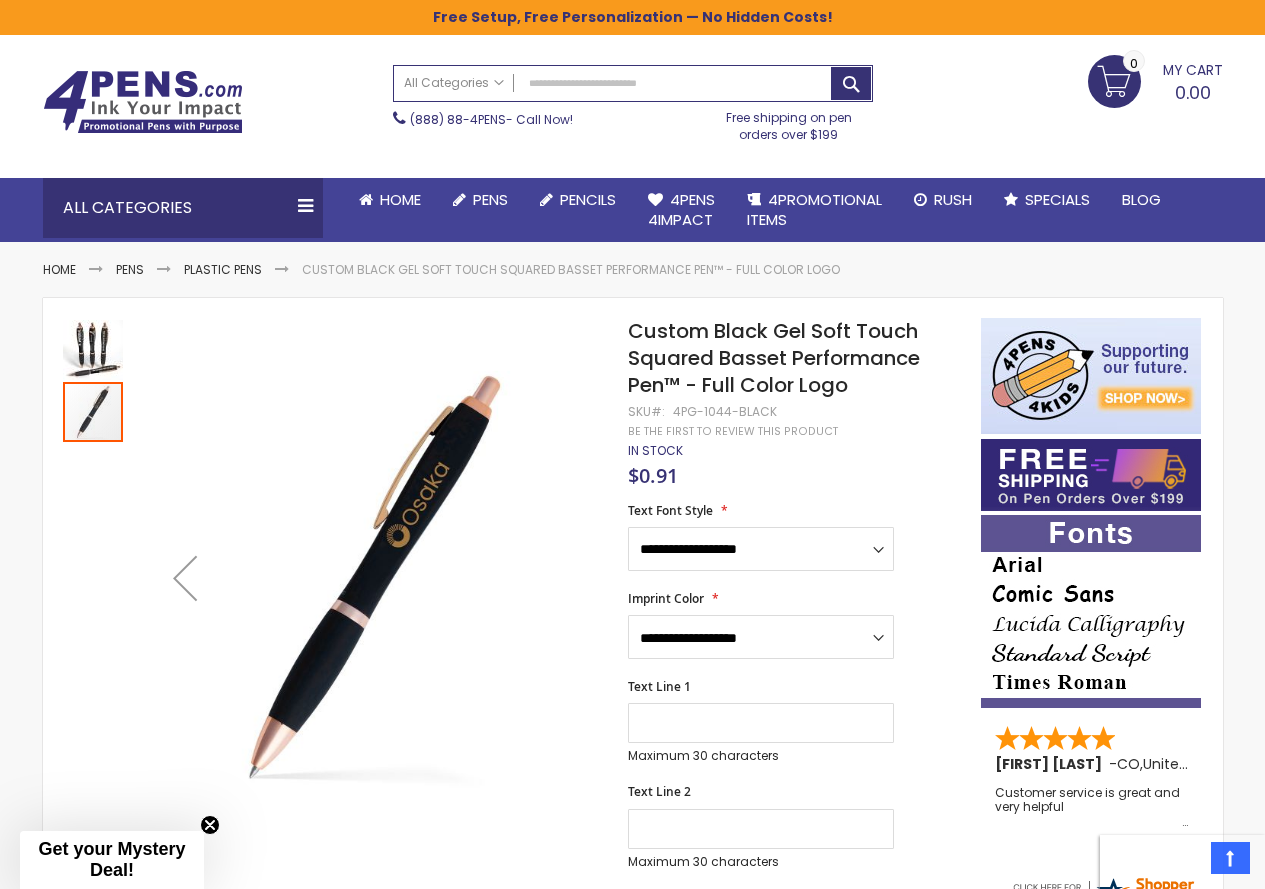 scroll, scrollTop: 0, scrollLeft: 0, axis: both 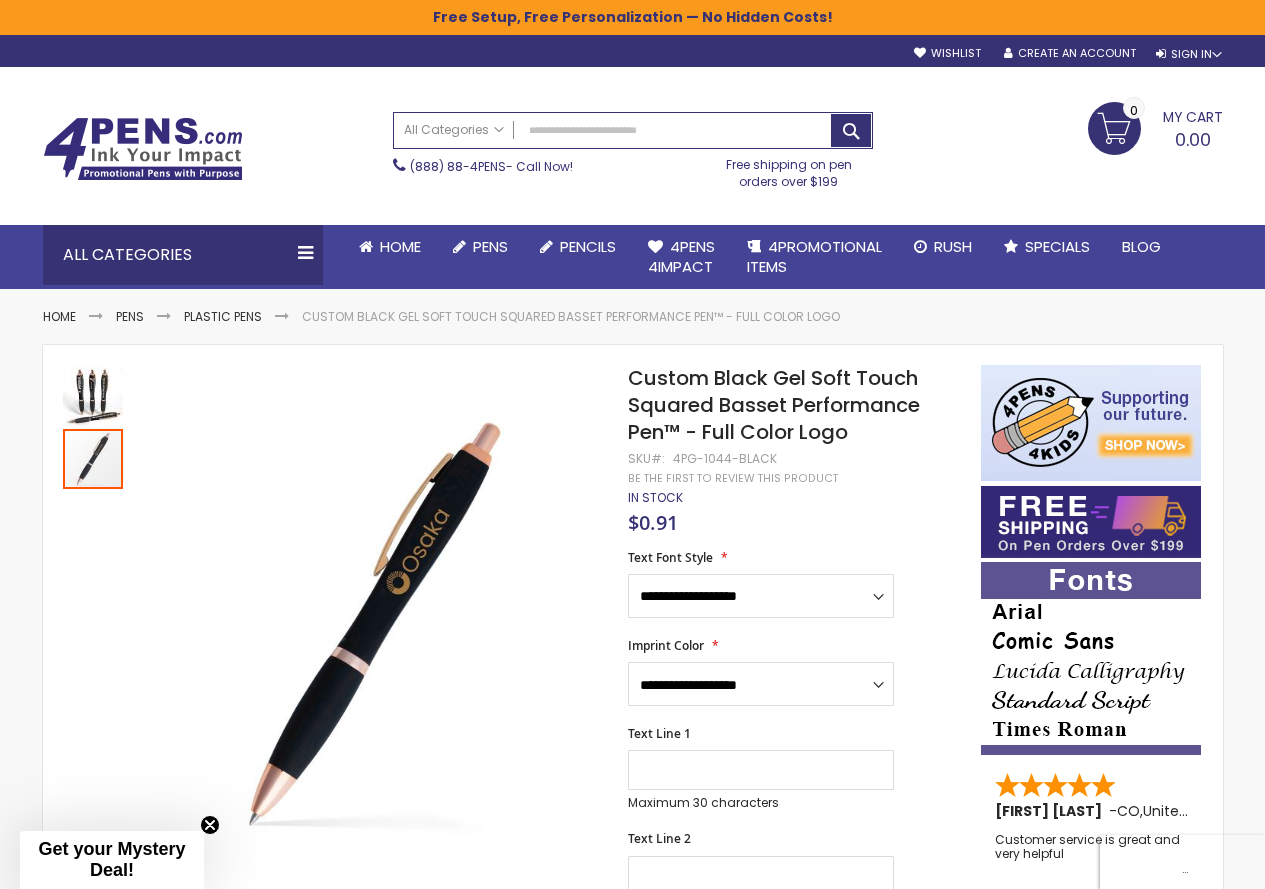 click on "(888) 88-4PENS  - Call Now!" at bounding box center (483, 162) 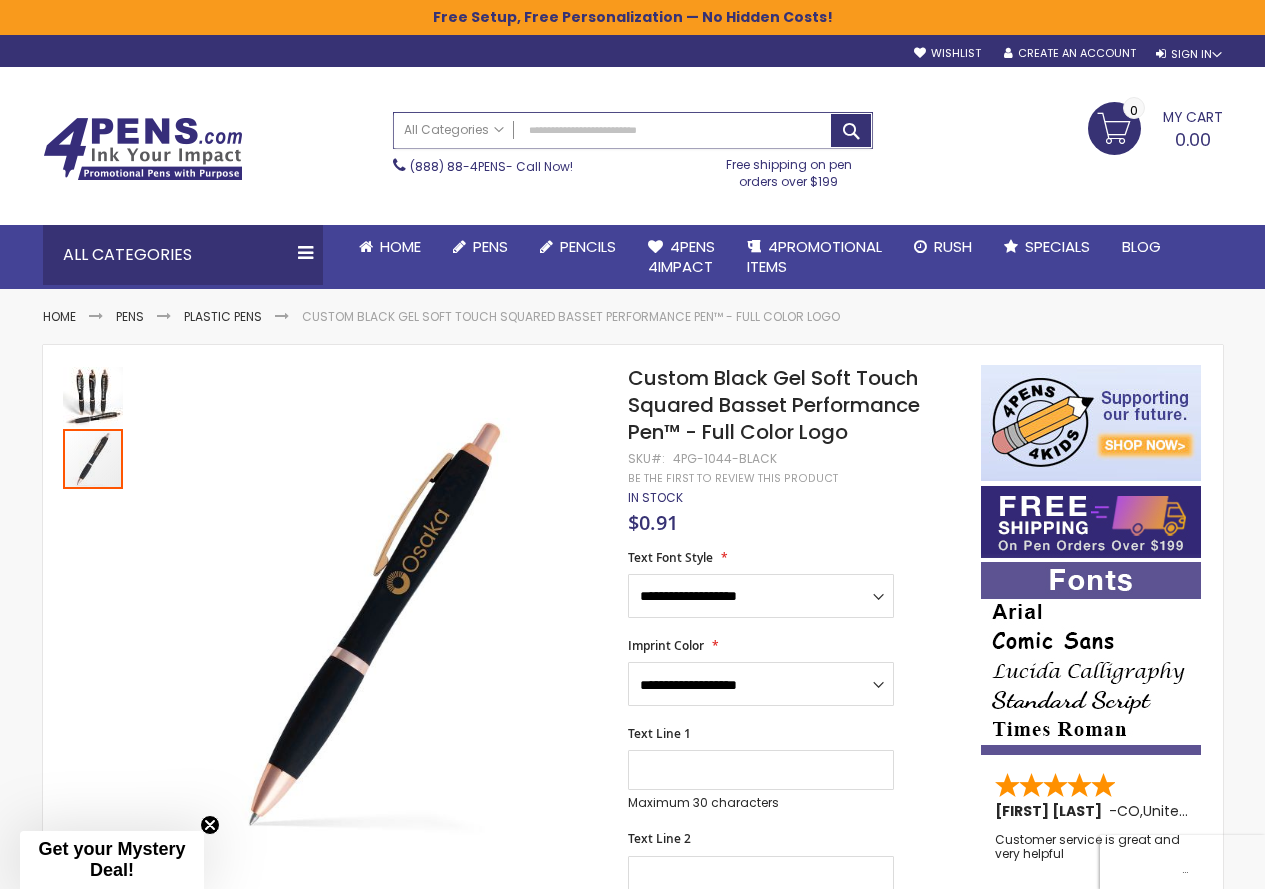 click on "Search" at bounding box center [633, 130] 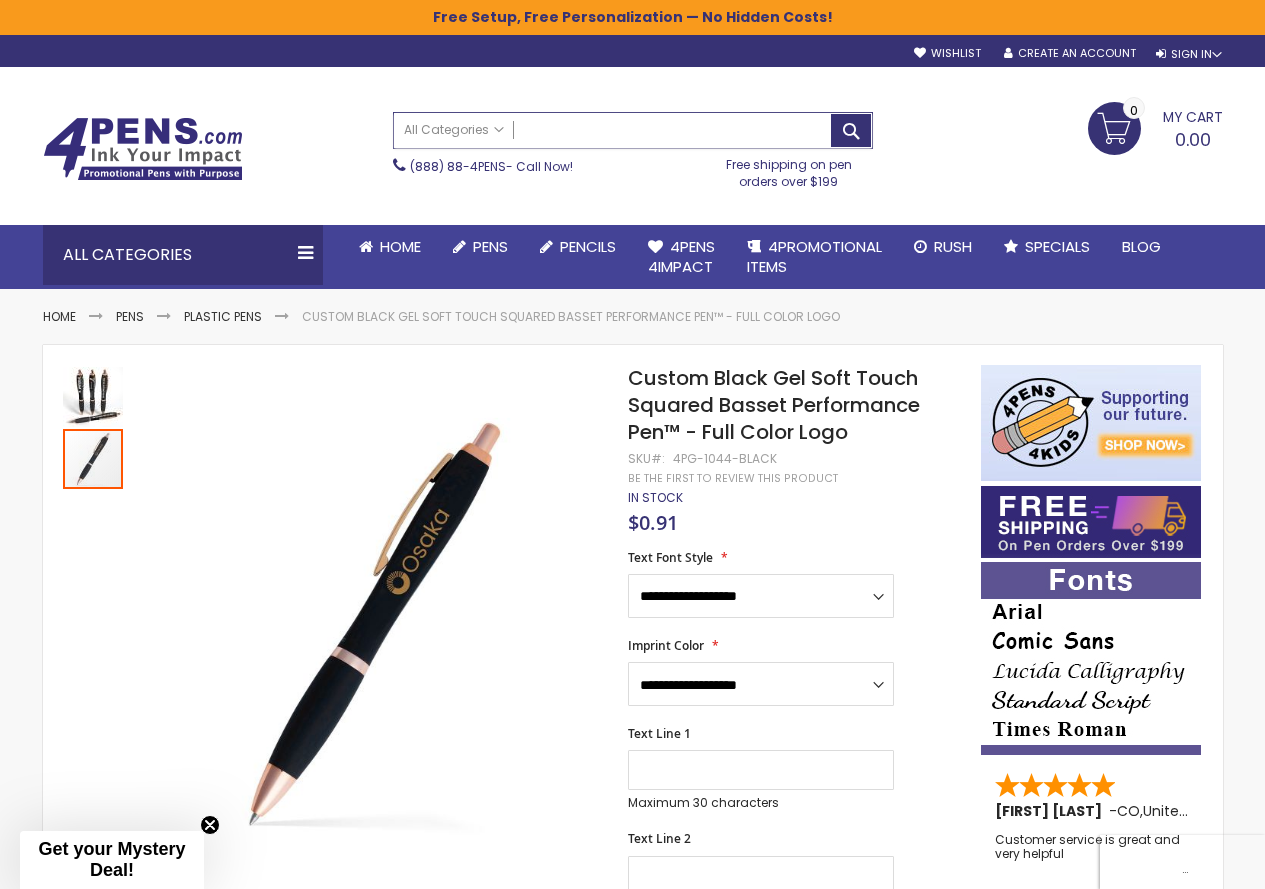 paste on "**********" 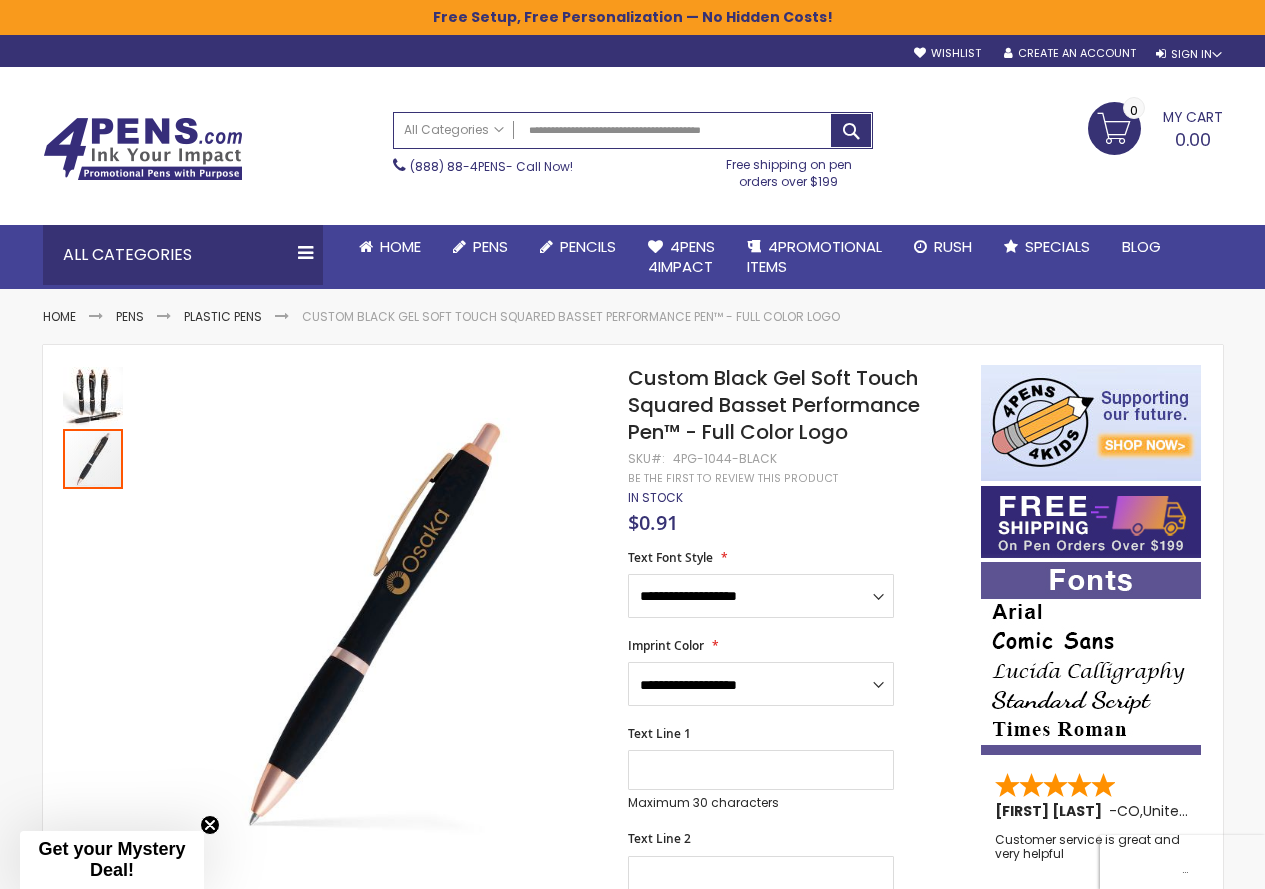 type on "**********" 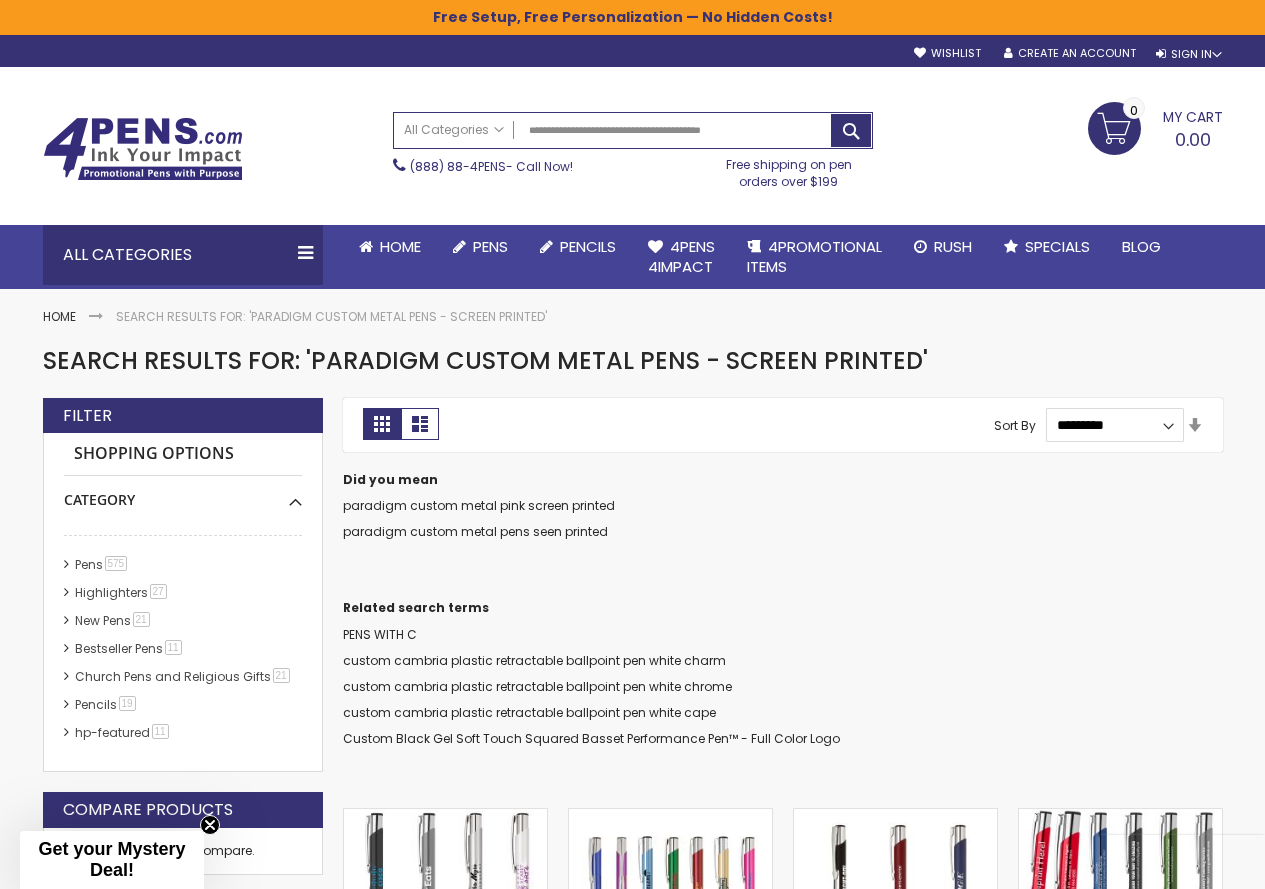 scroll, scrollTop: 0, scrollLeft: 0, axis: both 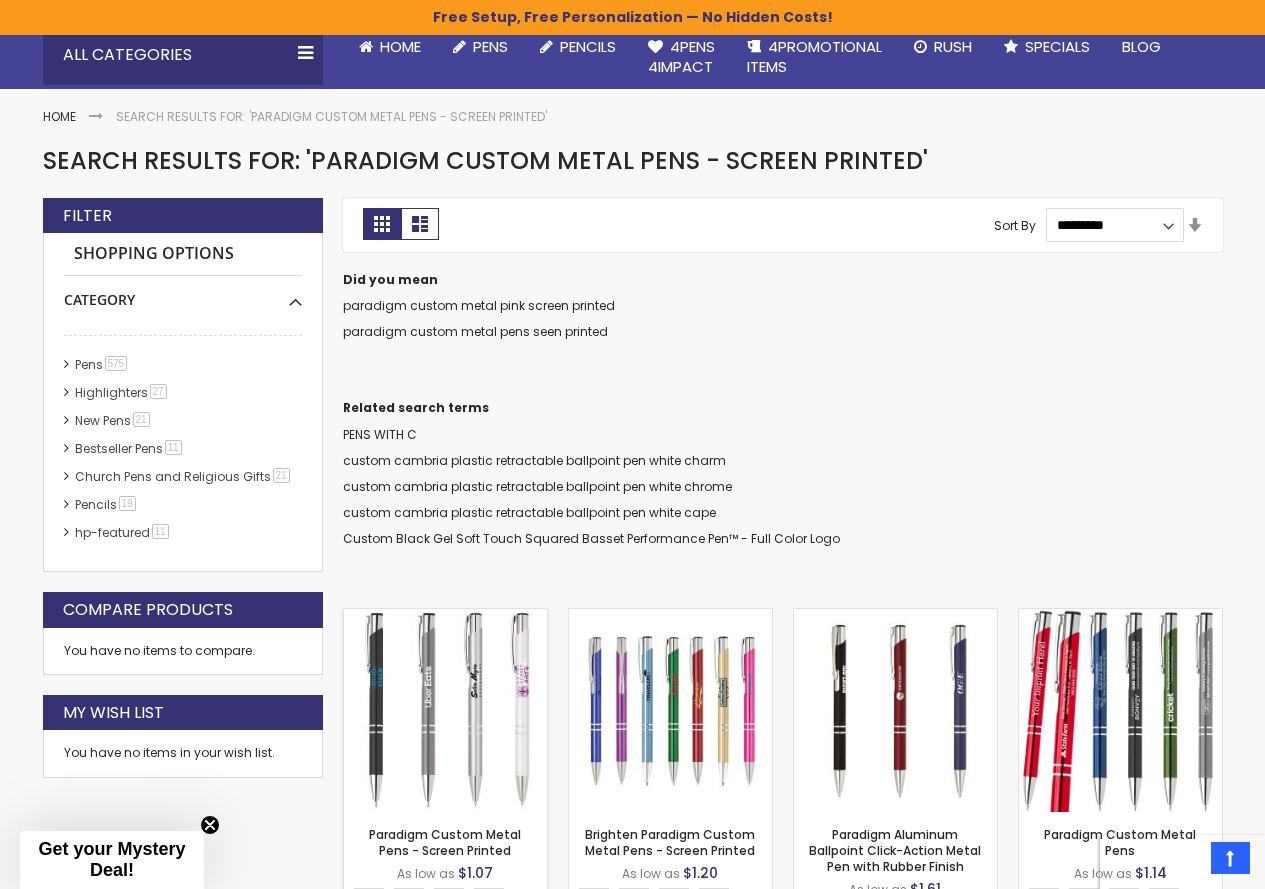 drag, startPoint x: 476, startPoint y: 841, endPoint x: 540, endPoint y: 748, distance: 112.89375 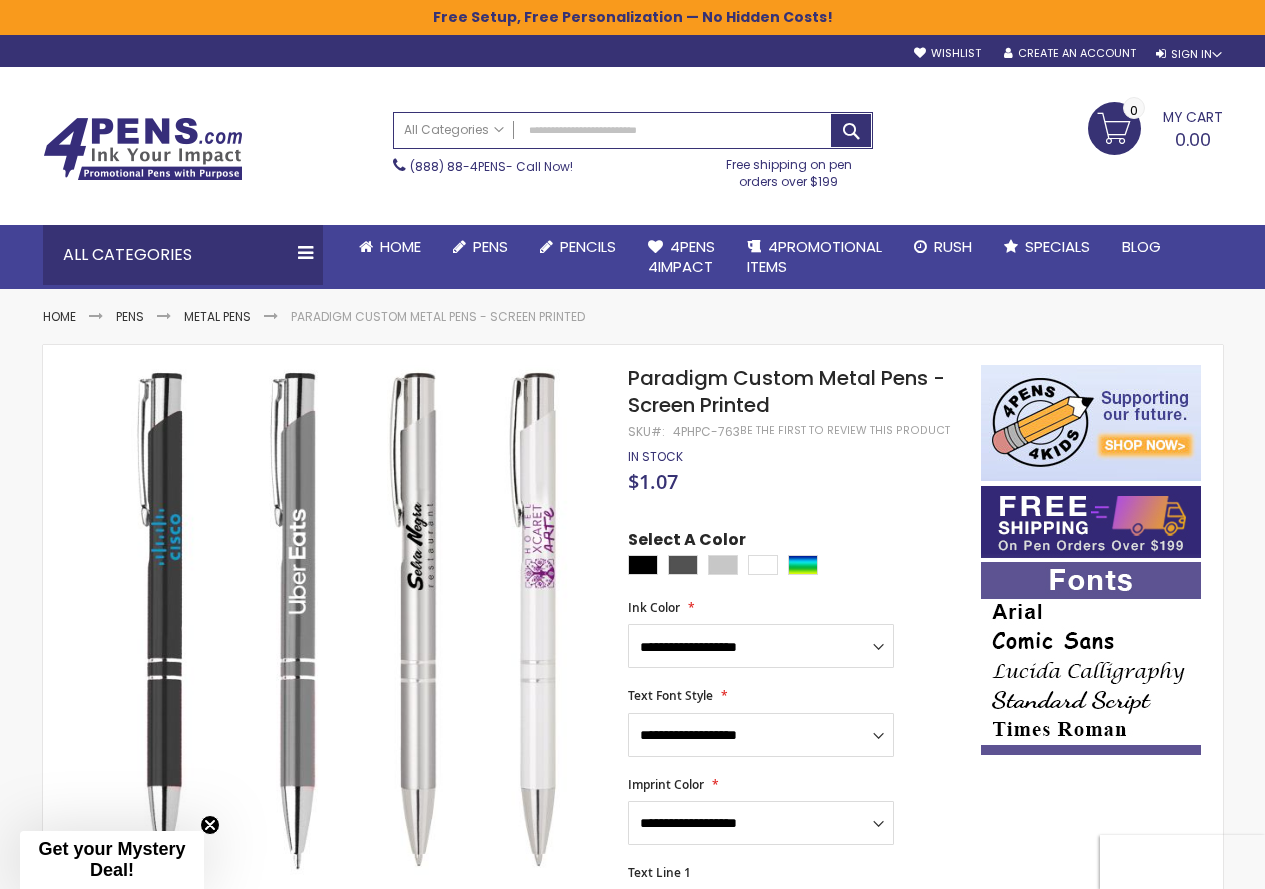 scroll, scrollTop: 0, scrollLeft: 0, axis: both 